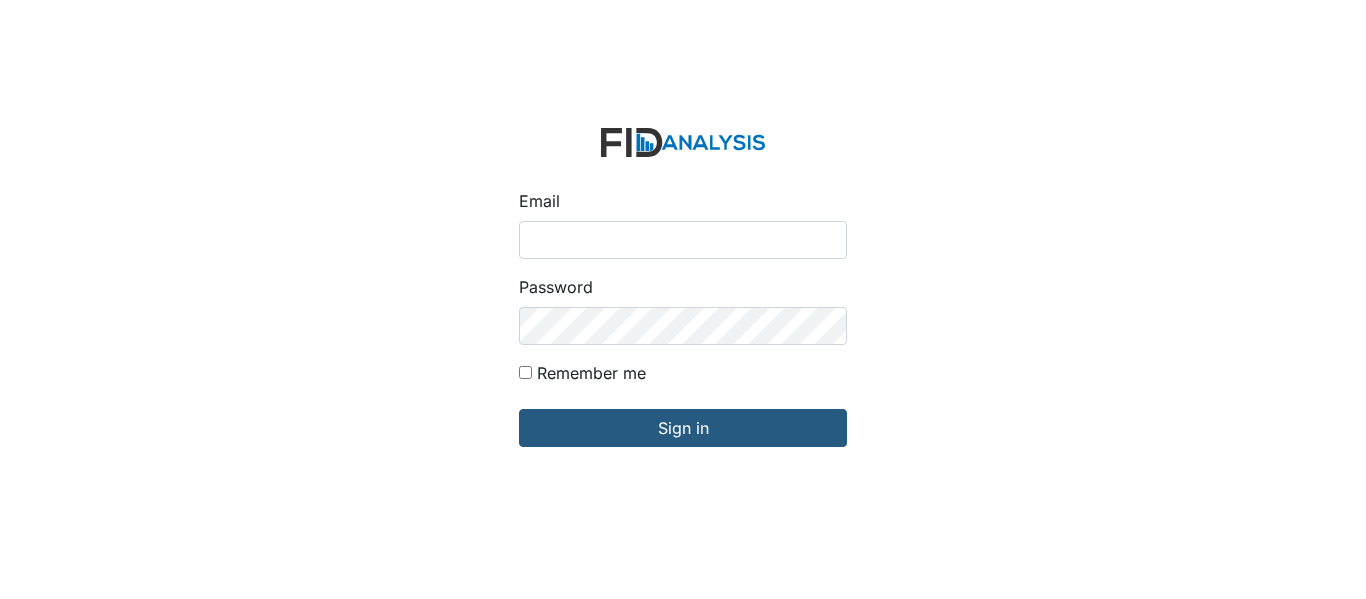 scroll, scrollTop: 0, scrollLeft: 0, axis: both 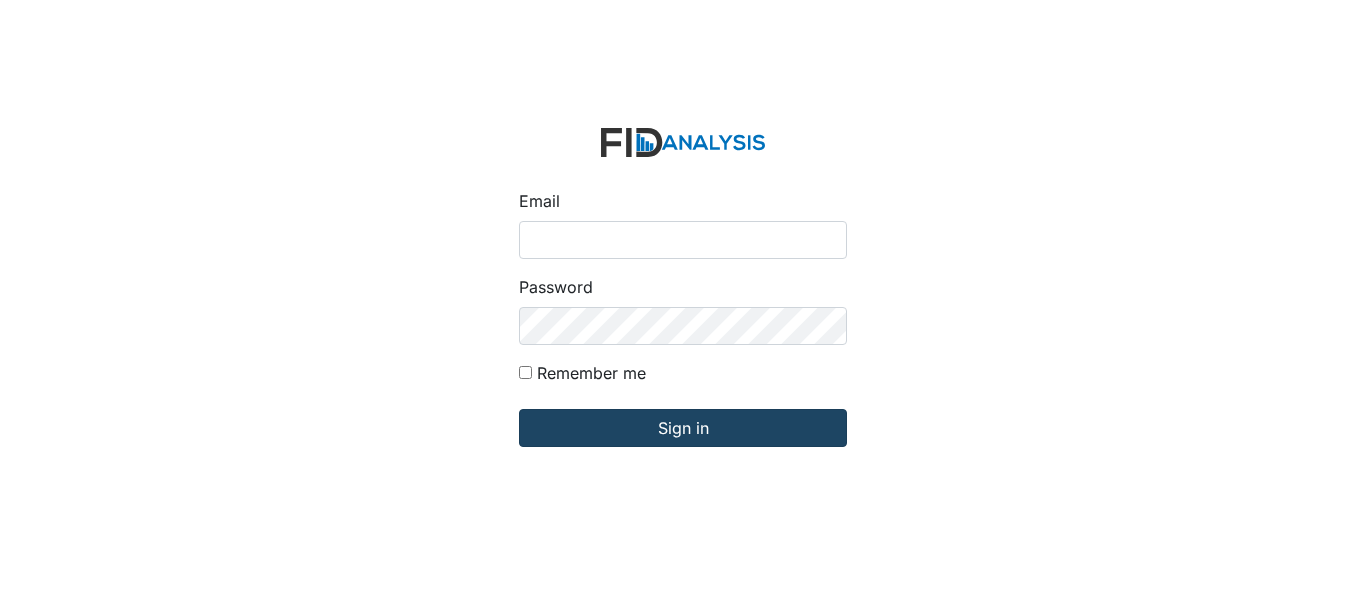 type on "[EMAIL]" 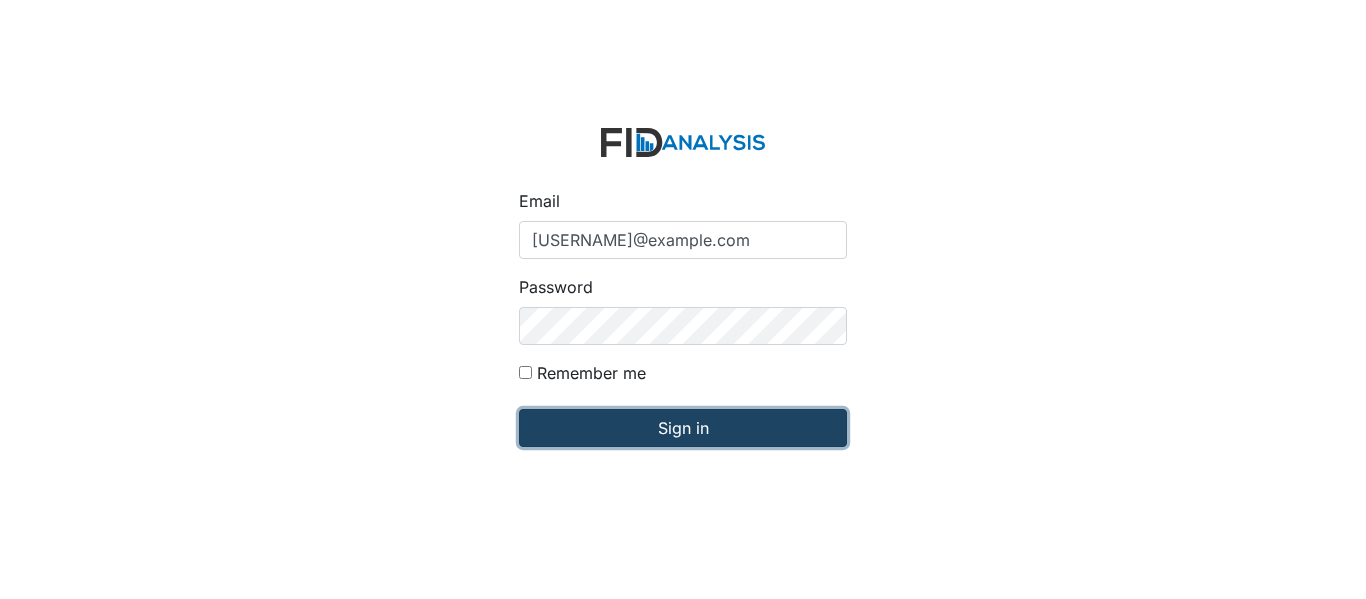 click on "Sign in" at bounding box center [683, 428] 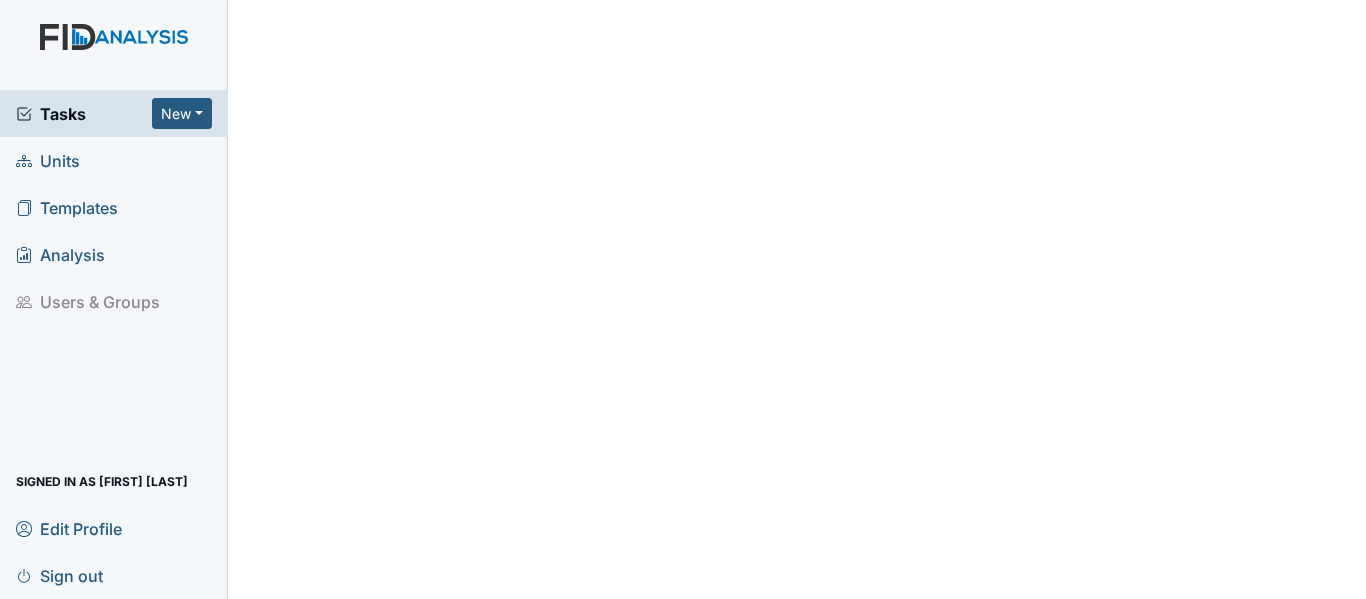 scroll, scrollTop: 0, scrollLeft: 0, axis: both 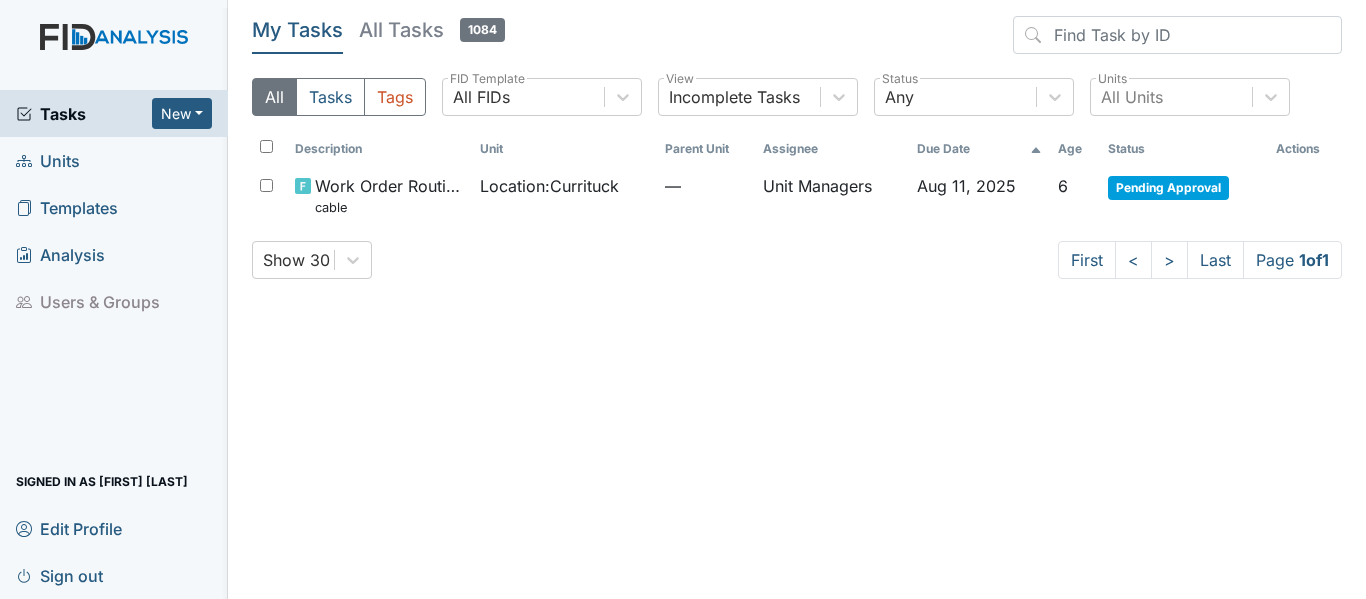 click on "Units" at bounding box center [48, 160] 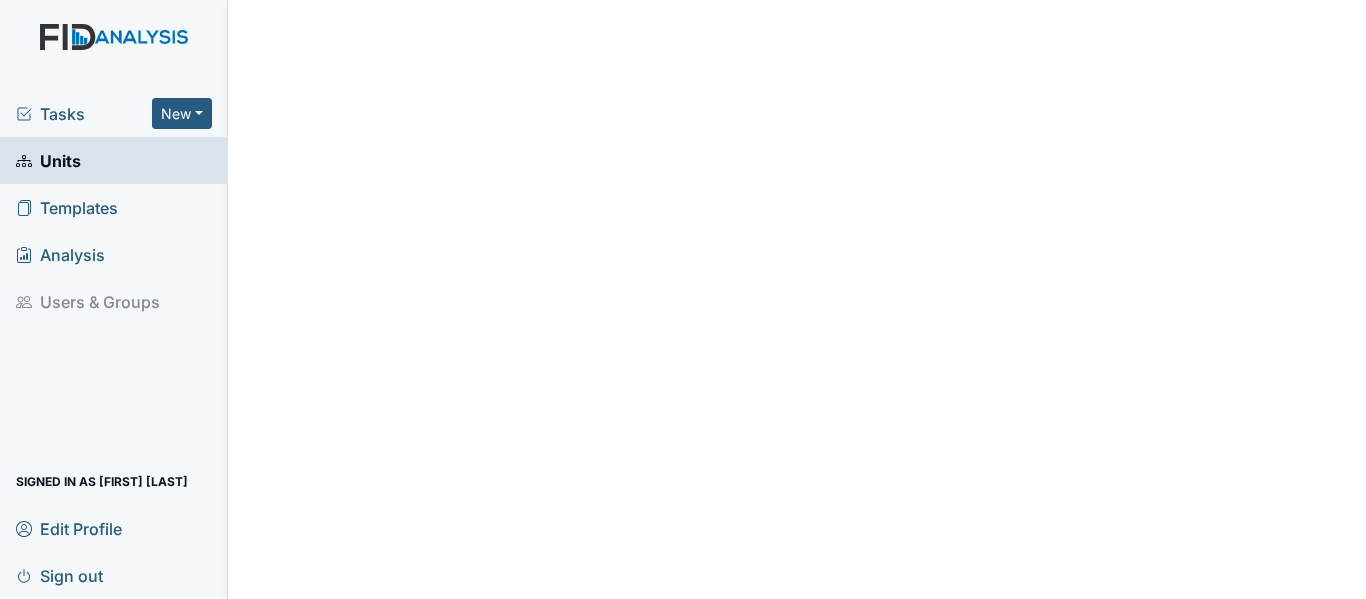 scroll, scrollTop: 0, scrollLeft: 0, axis: both 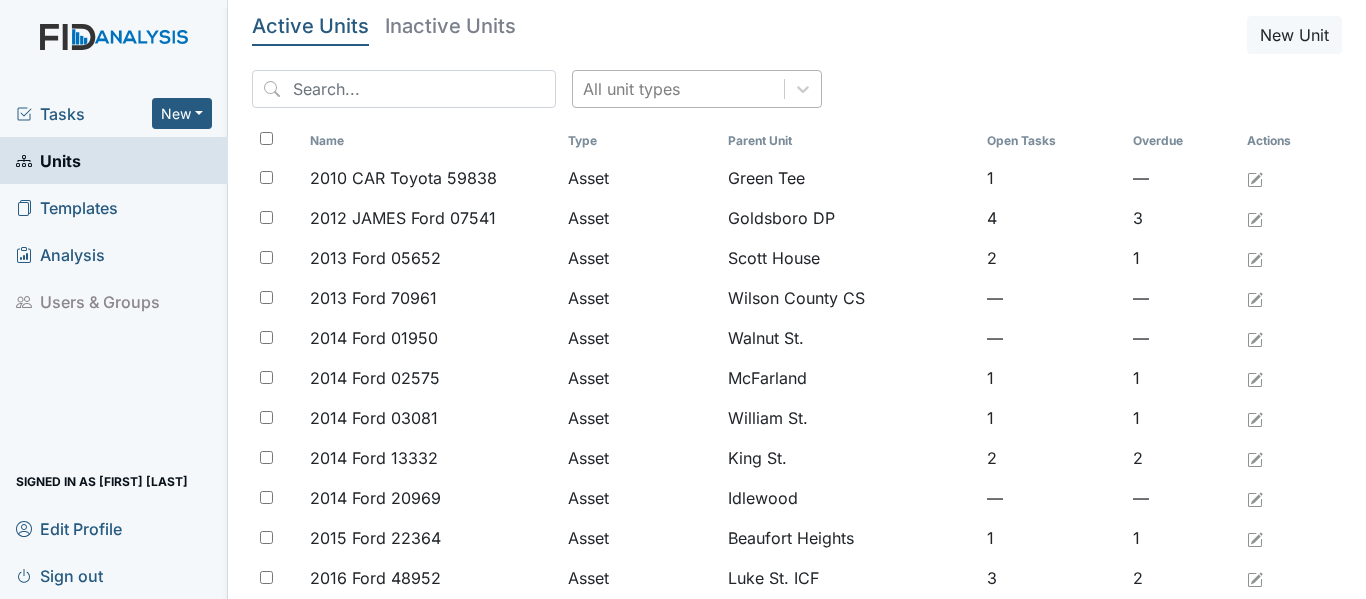 click on "All unit types" at bounding box center (678, 89) 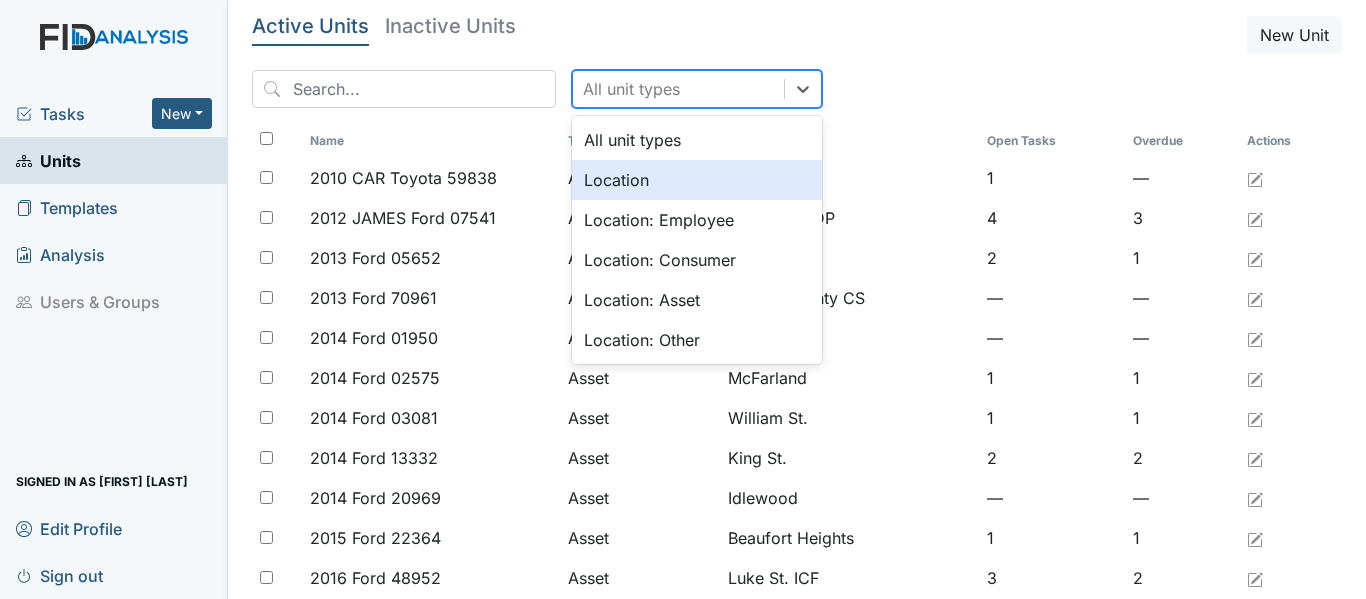 click on "Location" at bounding box center [697, 180] 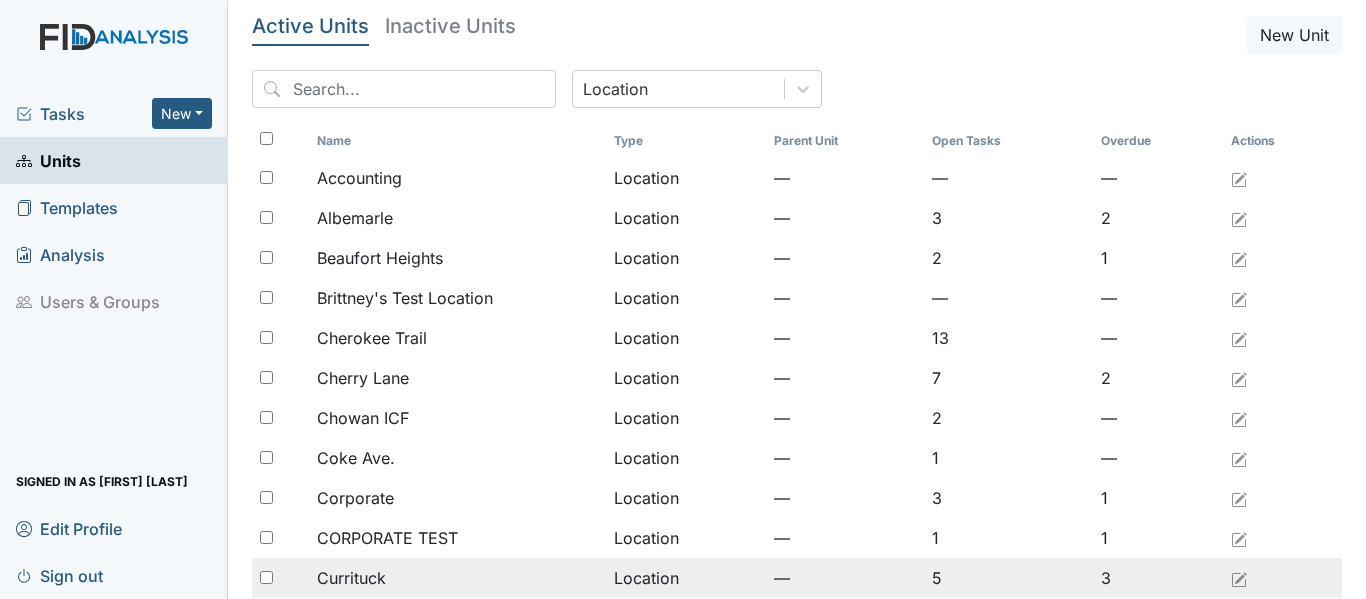 click at bounding box center [266, 577] 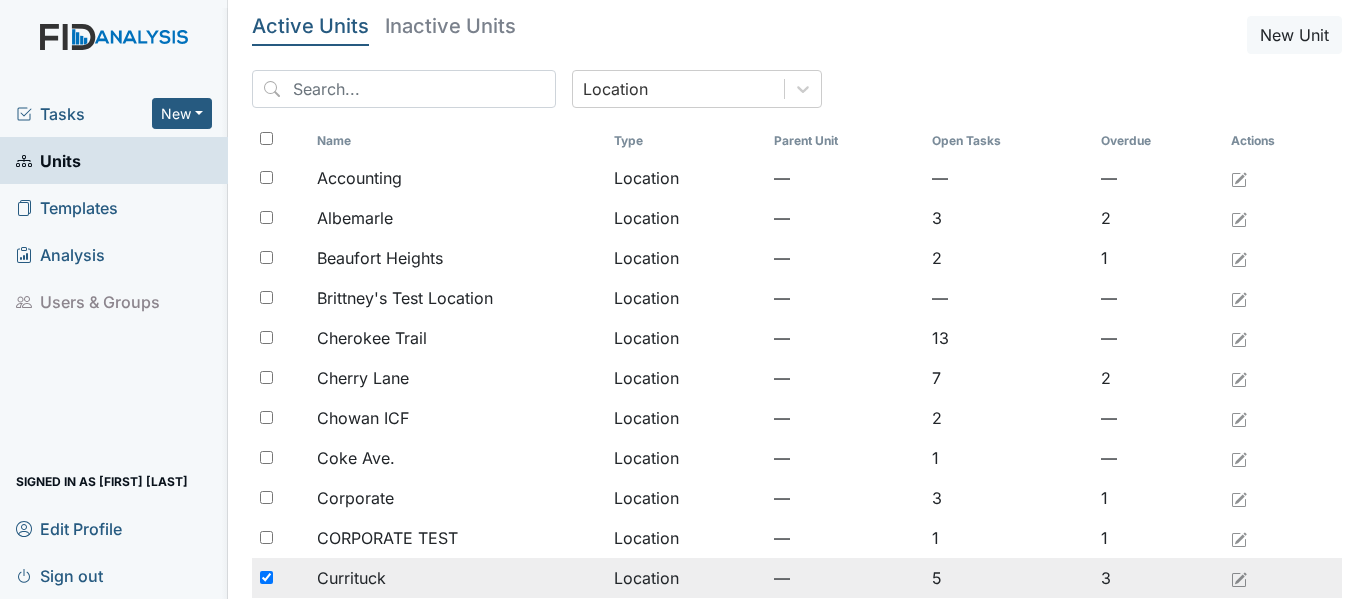 checkbox on "true" 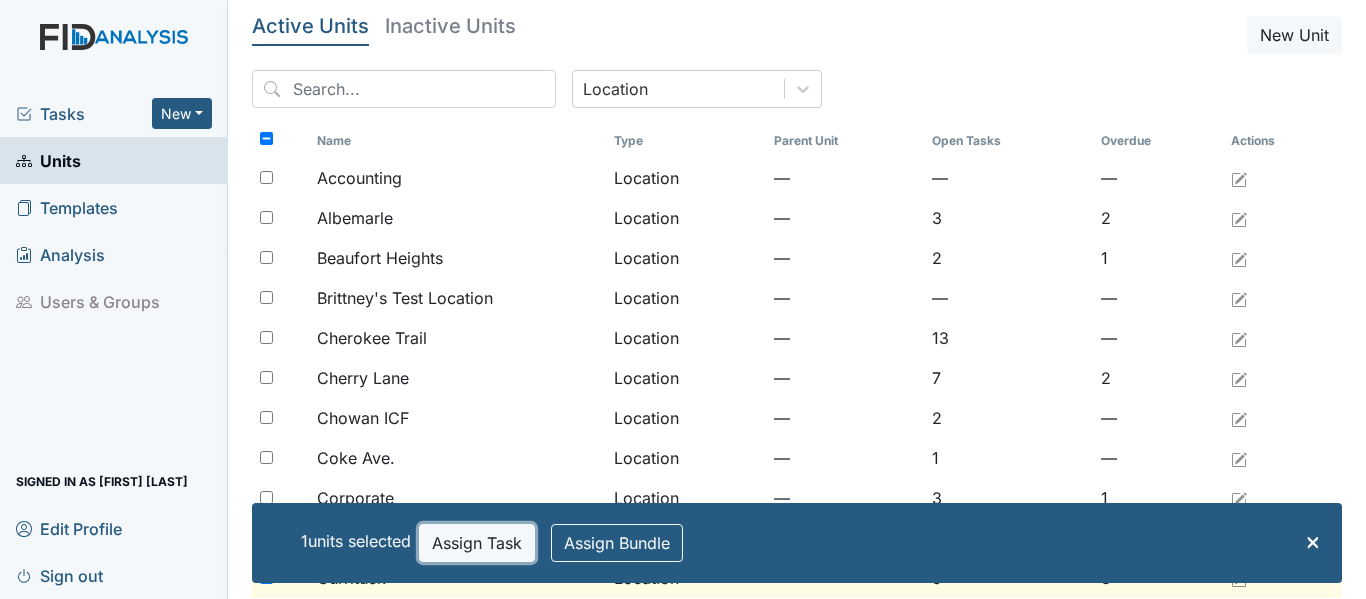click on "Assign Task" at bounding box center [477, 543] 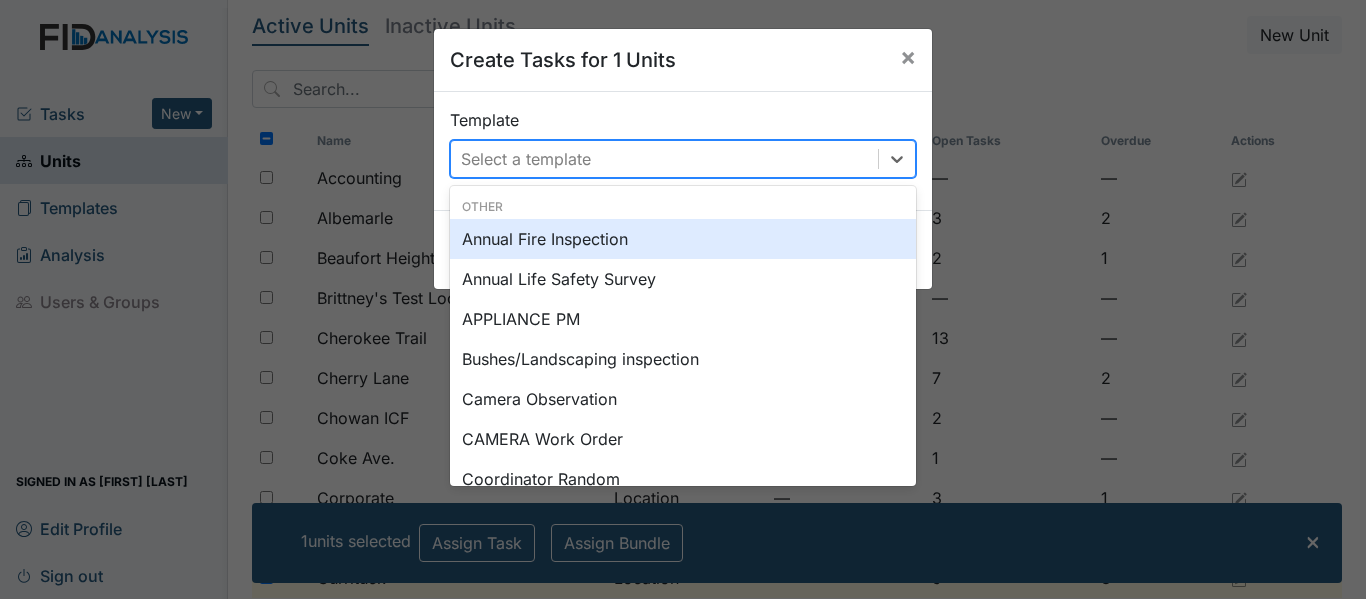 click on "Select a template" at bounding box center [664, 159] 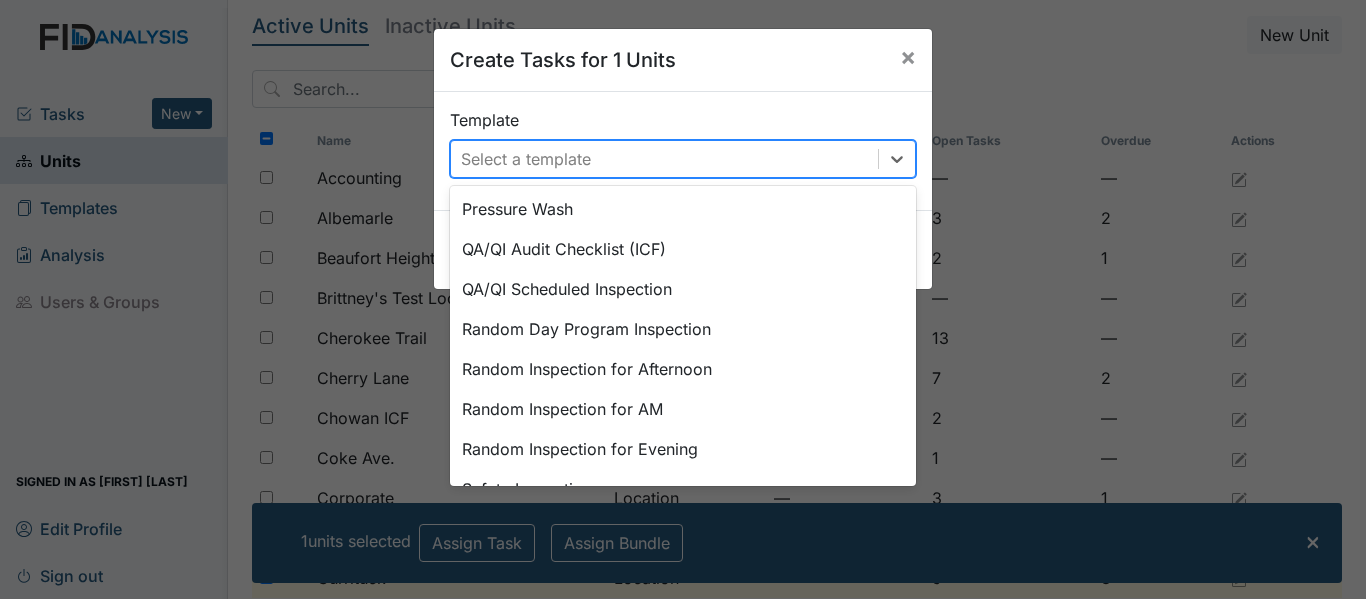 scroll, scrollTop: 929, scrollLeft: 0, axis: vertical 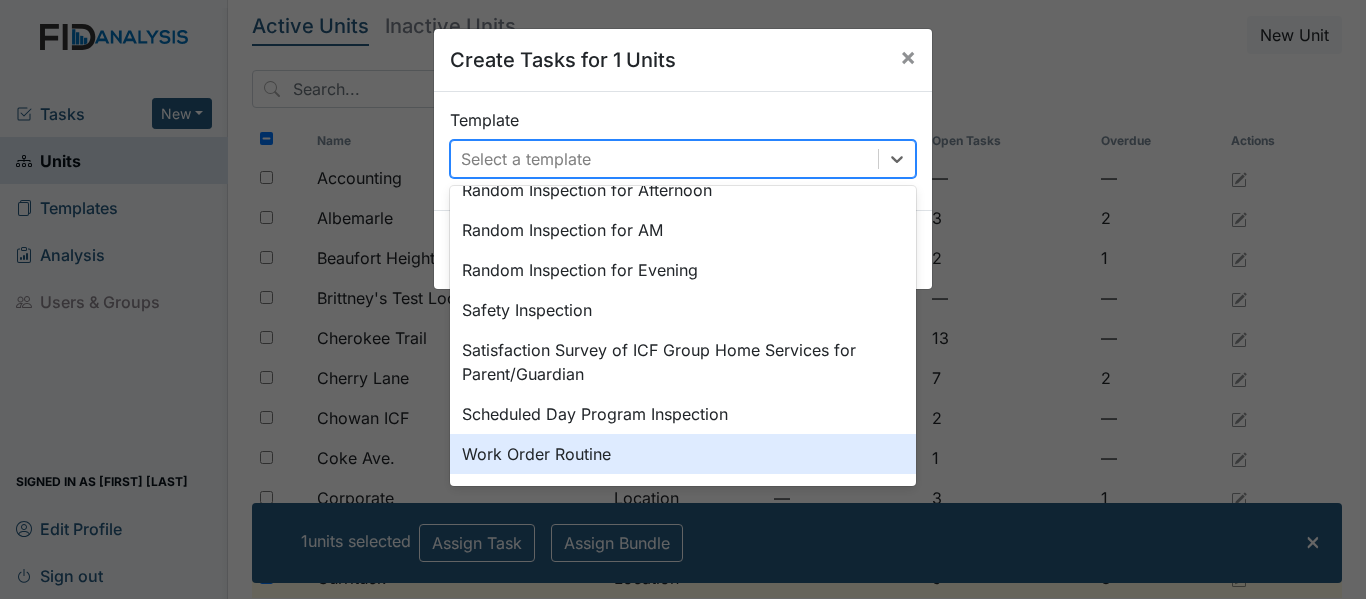 click on "Work Order Routine" at bounding box center (683, 454) 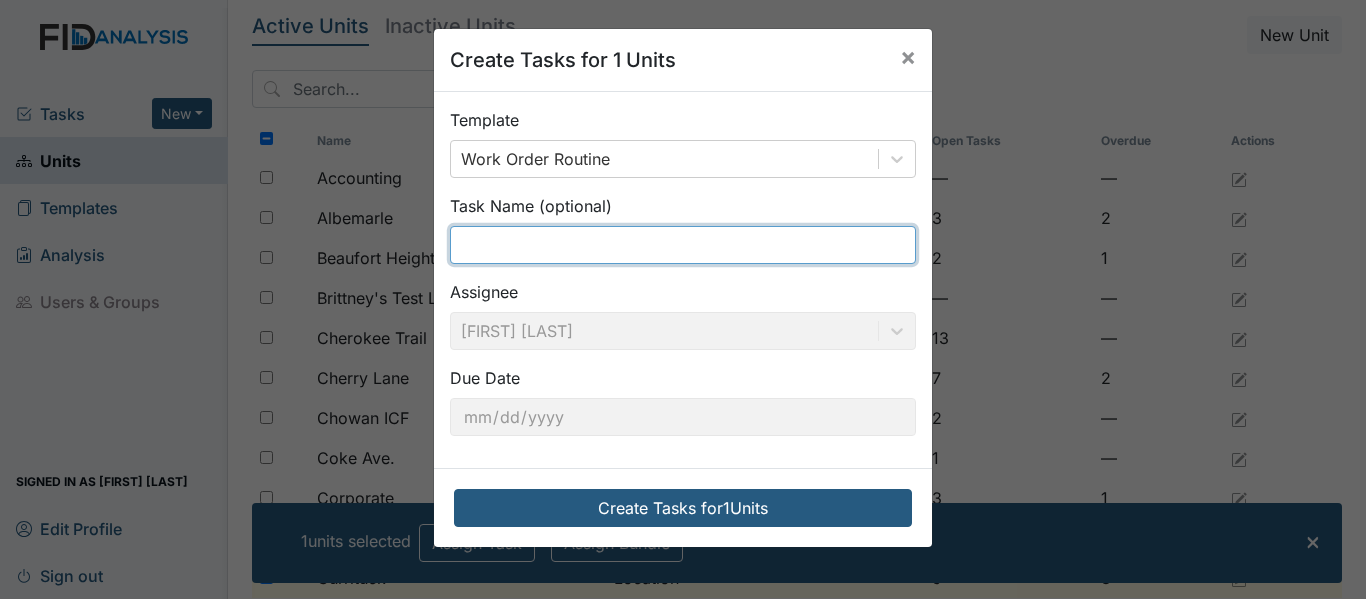 click at bounding box center (683, 245) 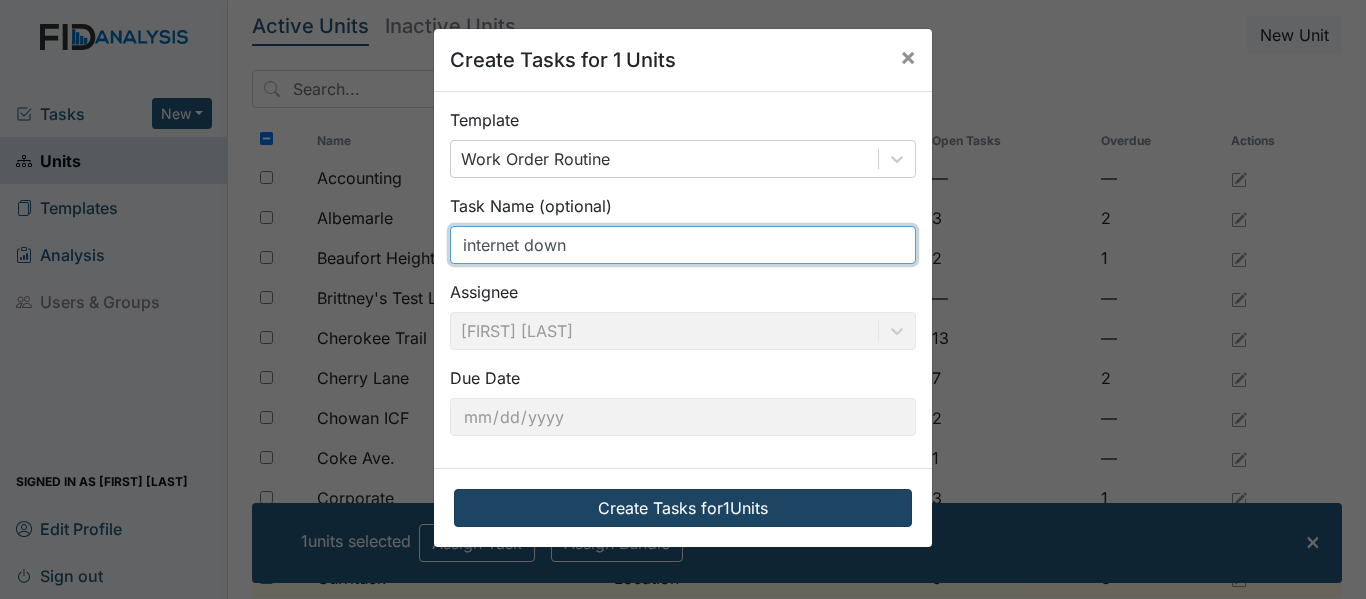 type on "internet down" 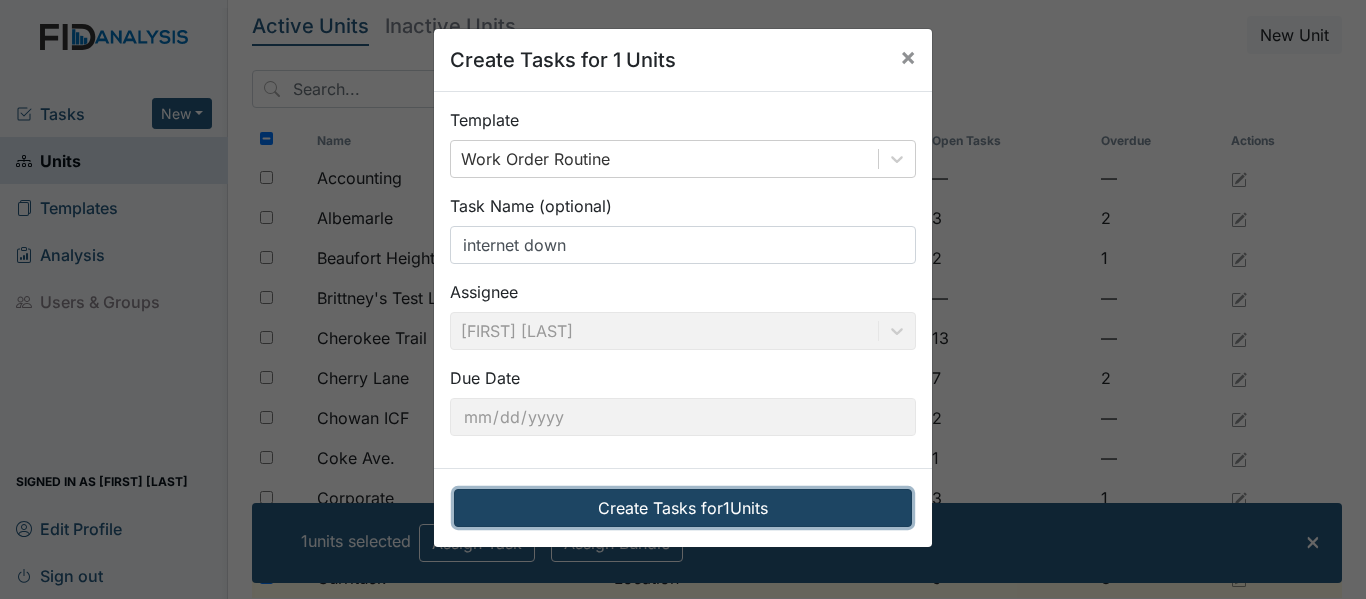 click on "Create Tasks for  1  Units" at bounding box center [683, 508] 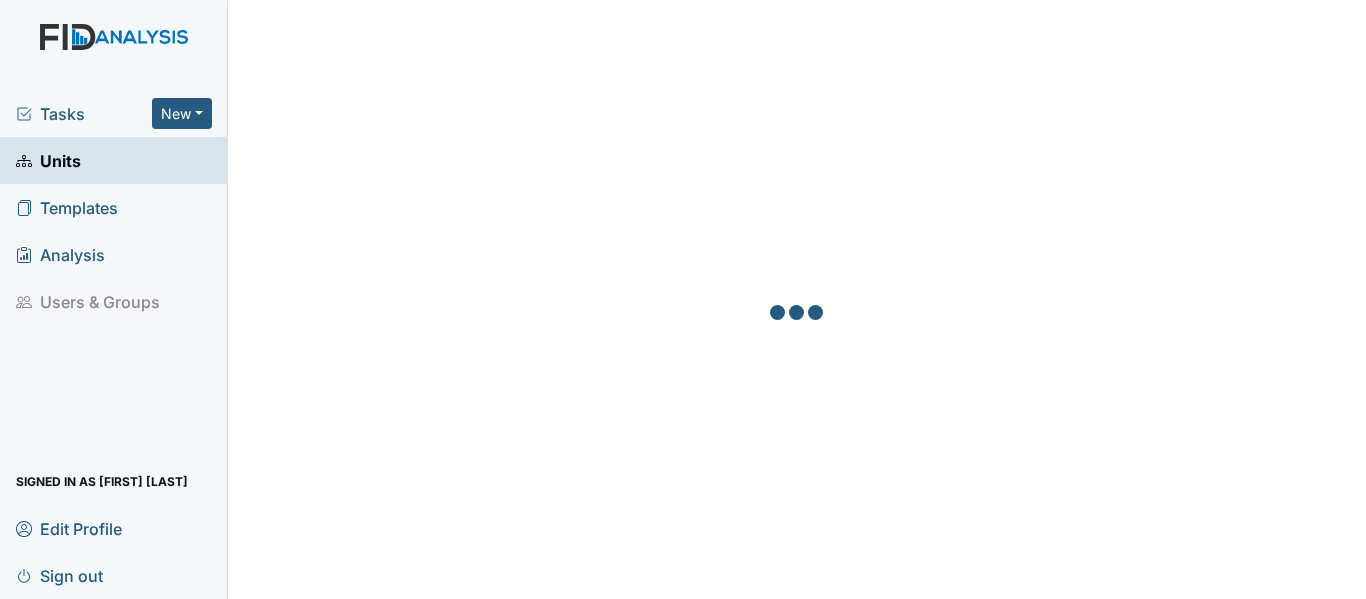 scroll, scrollTop: 0, scrollLeft: 0, axis: both 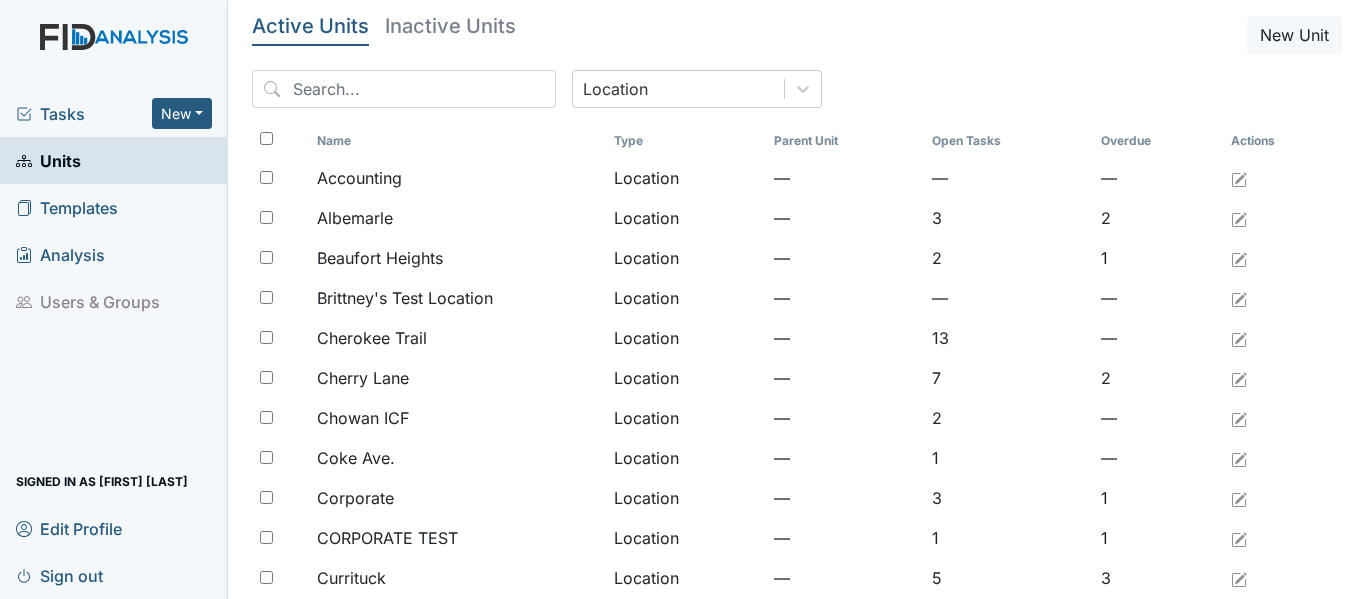 click on "Tasks
New
Form
Inspection
Document
Bundle" at bounding box center [114, 113] 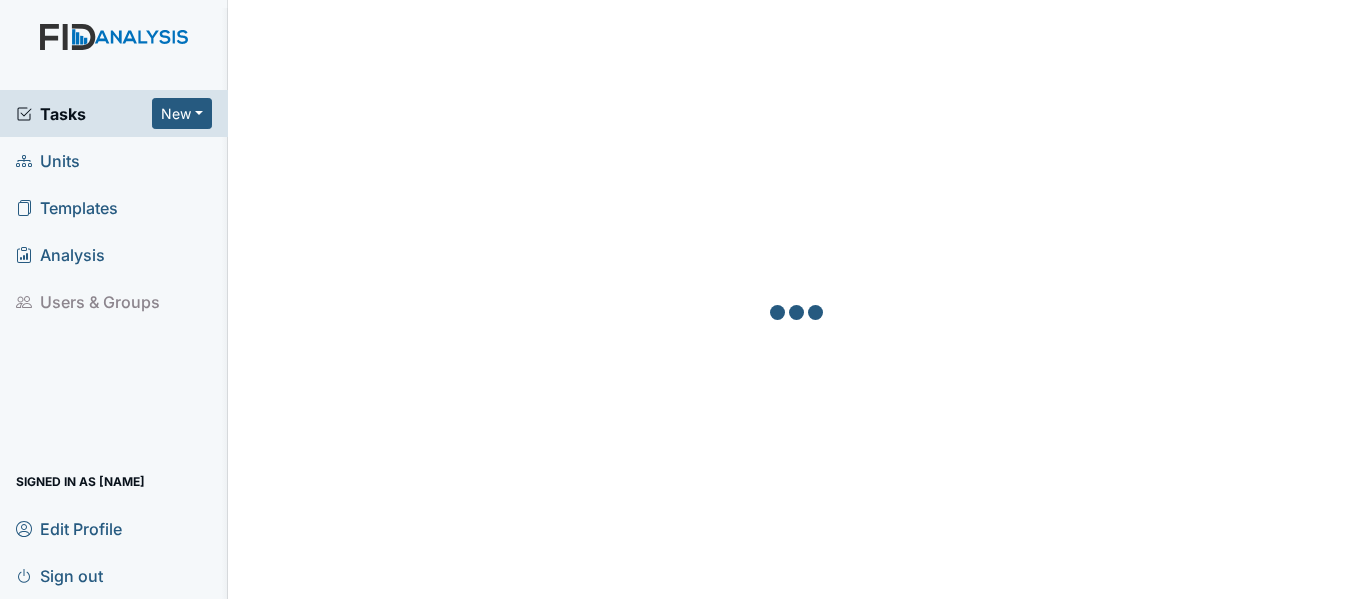 scroll, scrollTop: 0, scrollLeft: 0, axis: both 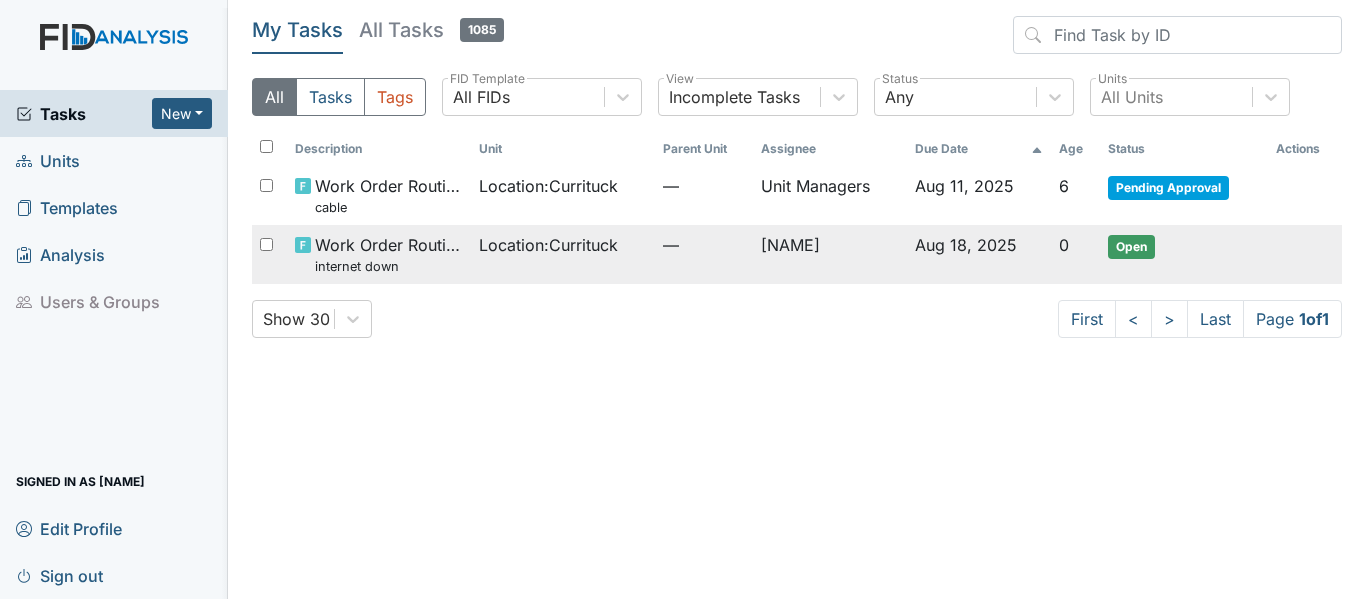 click on "Work Order Routine internet down" at bounding box center [389, 254] 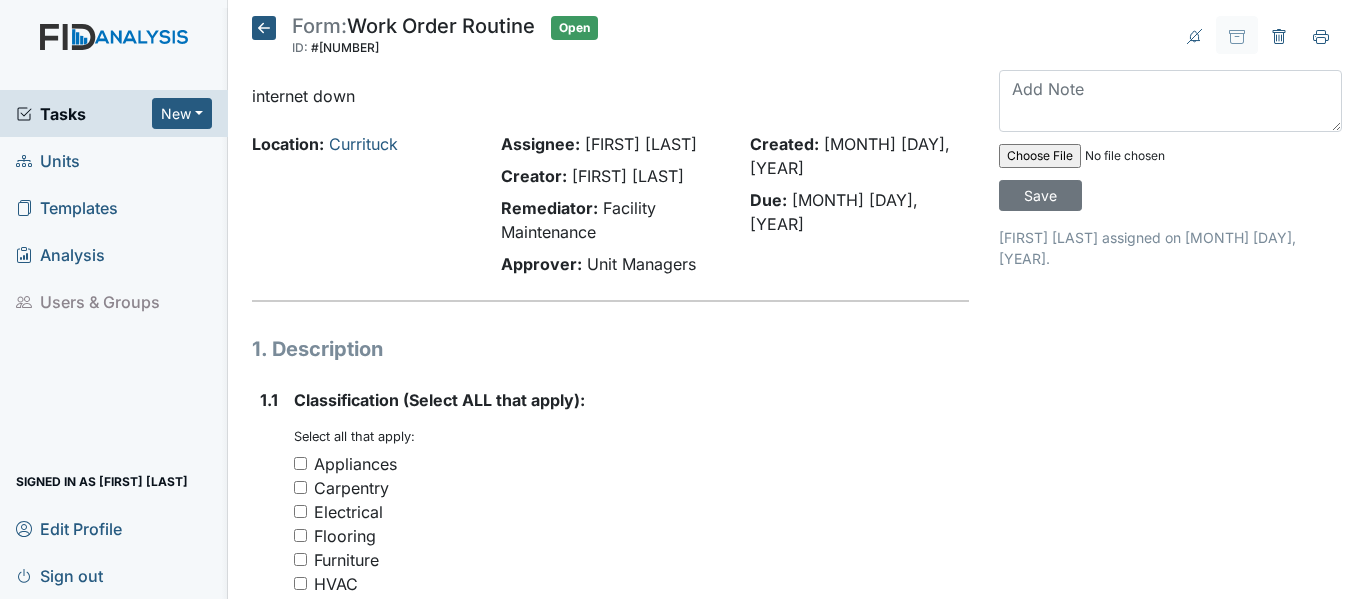 scroll, scrollTop: 0, scrollLeft: 0, axis: both 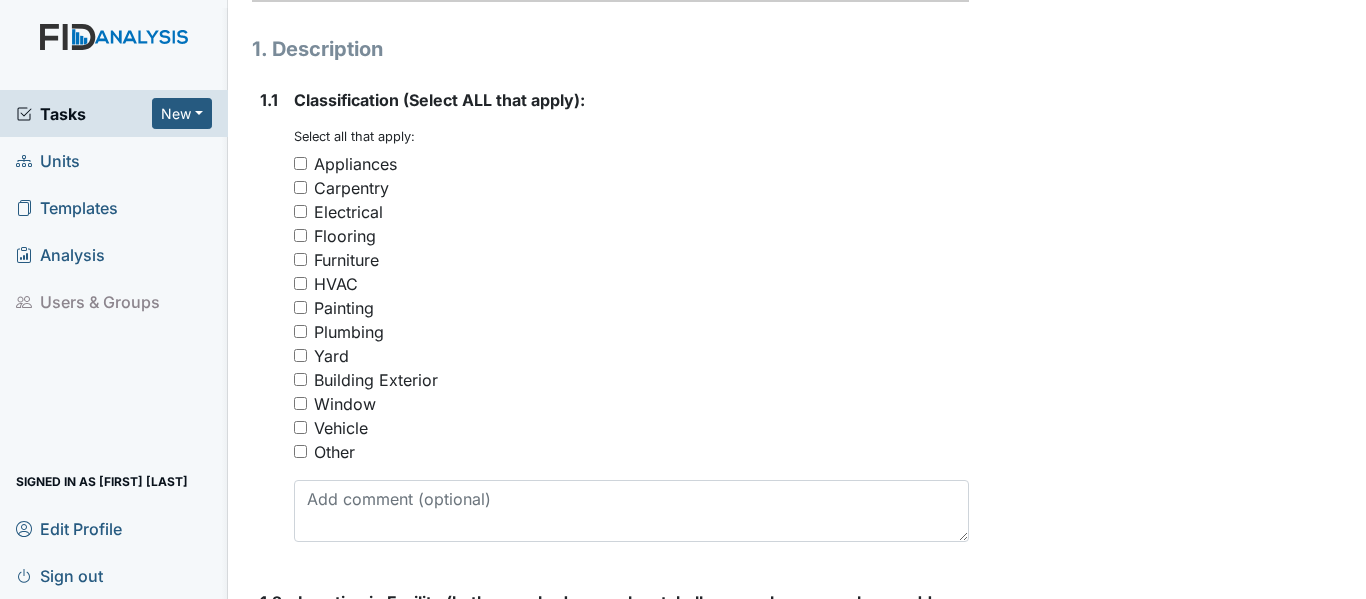 click on "Other" at bounding box center (300, 451) 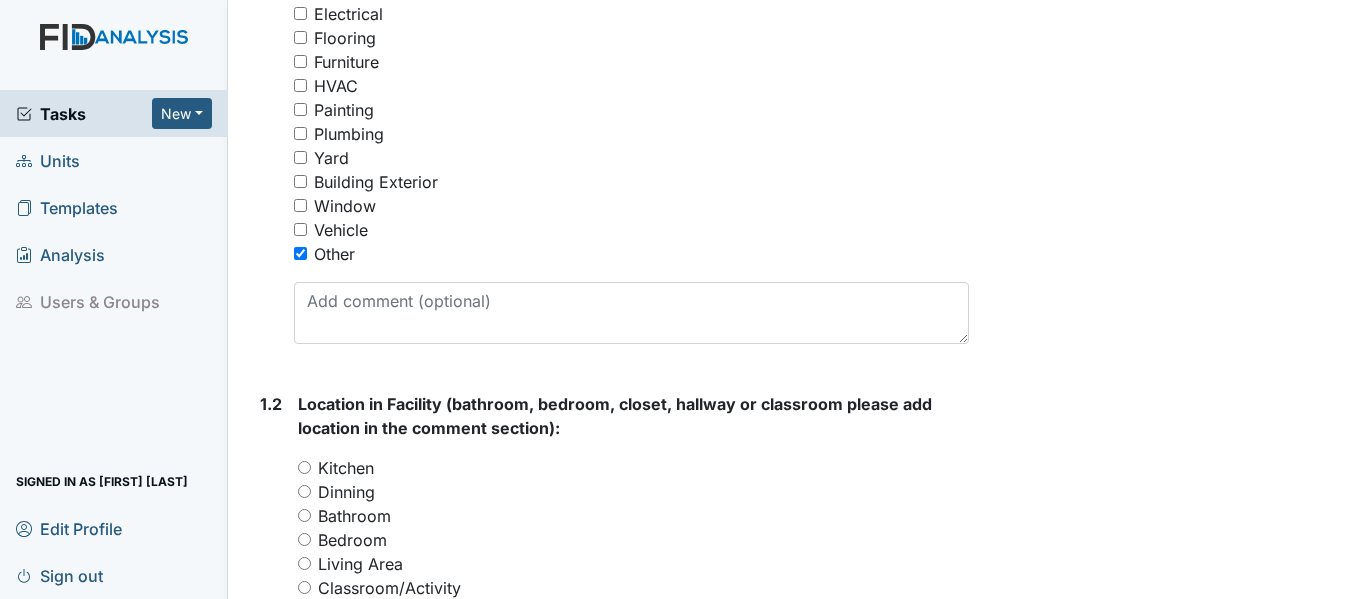 scroll, scrollTop: 500, scrollLeft: 0, axis: vertical 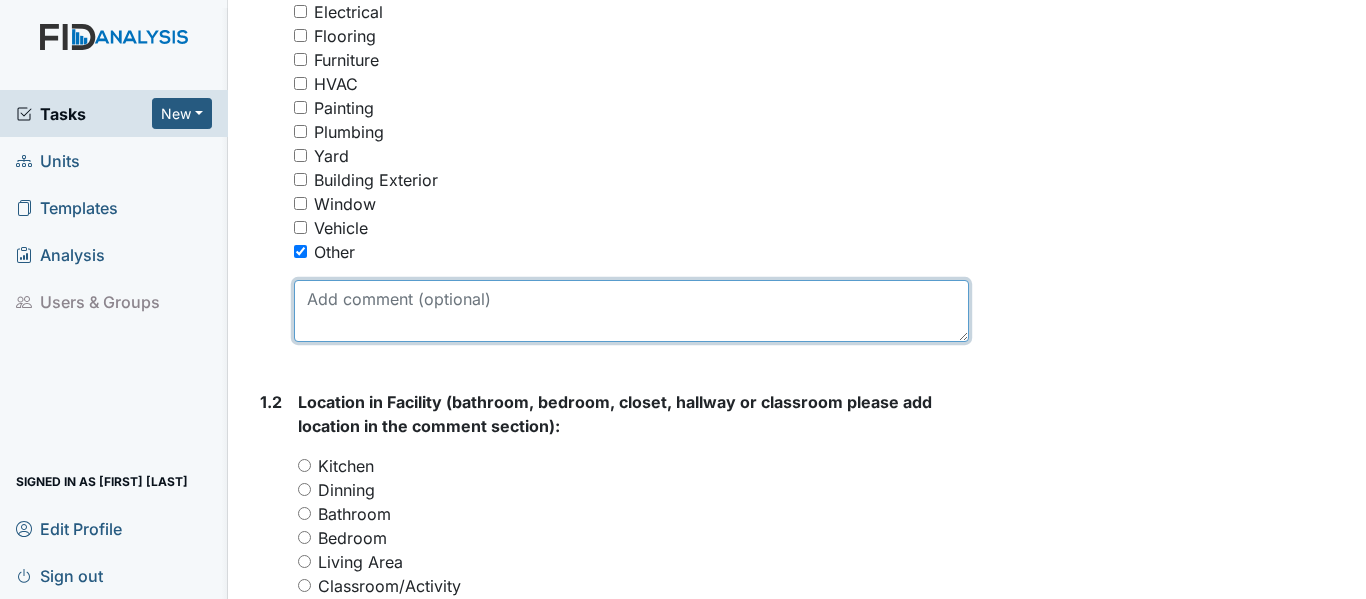 click at bounding box center (631, 311) 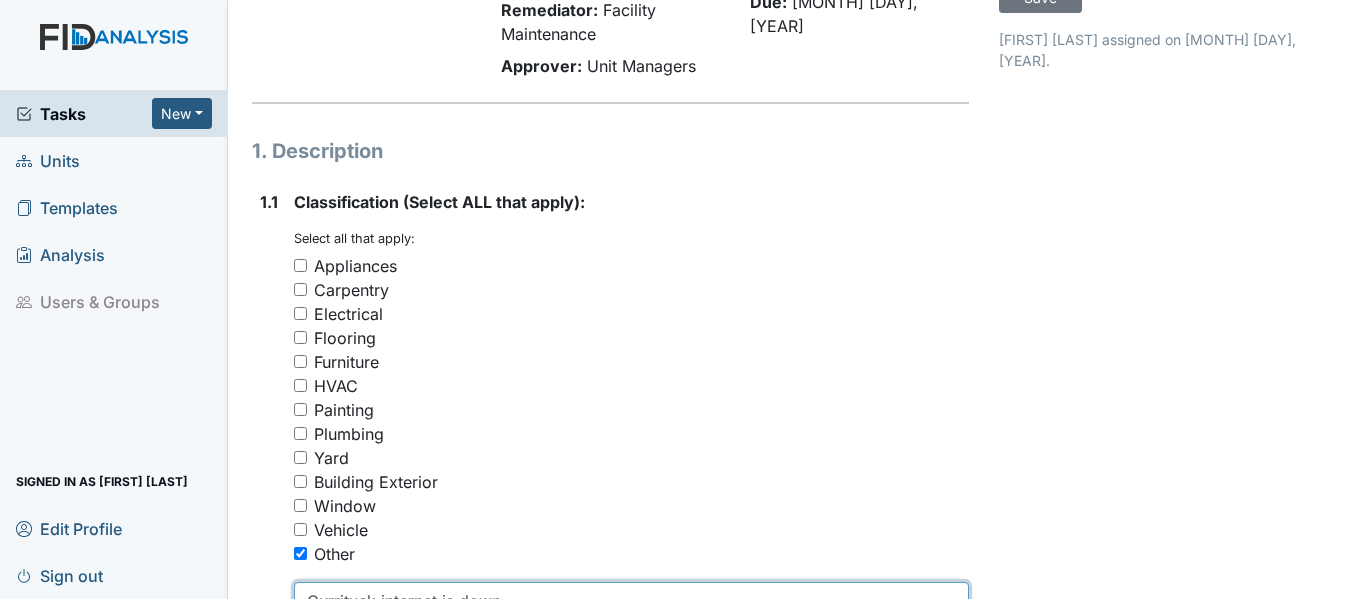scroll, scrollTop: 0, scrollLeft: 0, axis: both 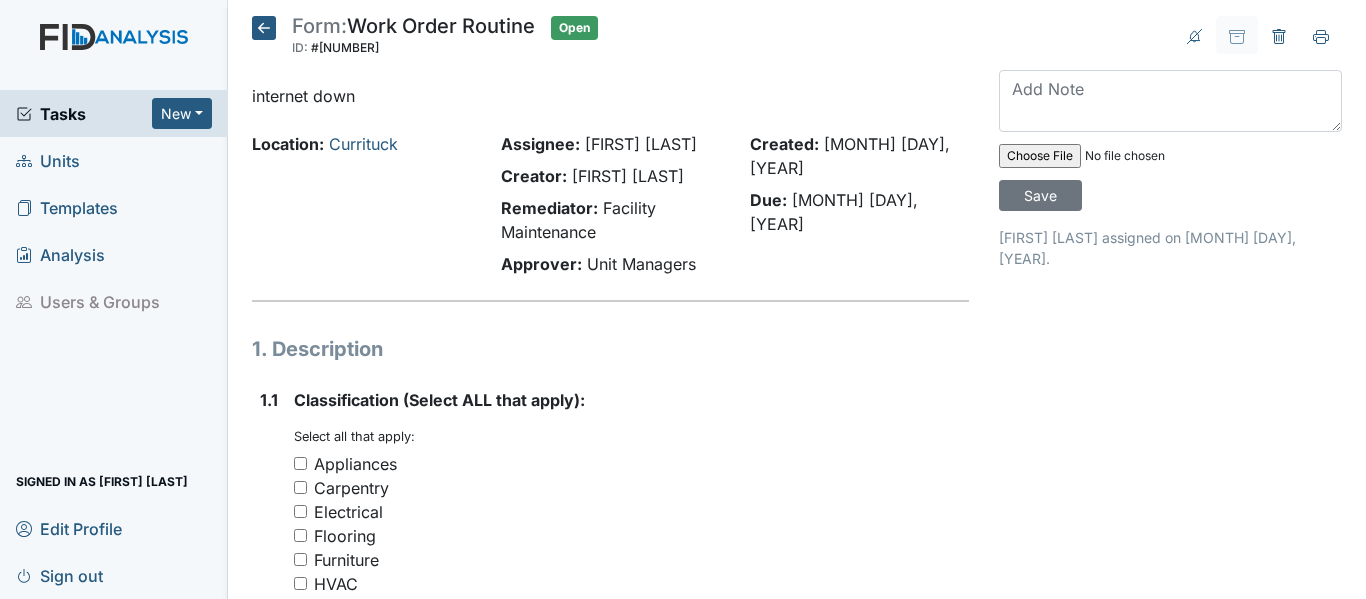 type on "Currituck internet is down" 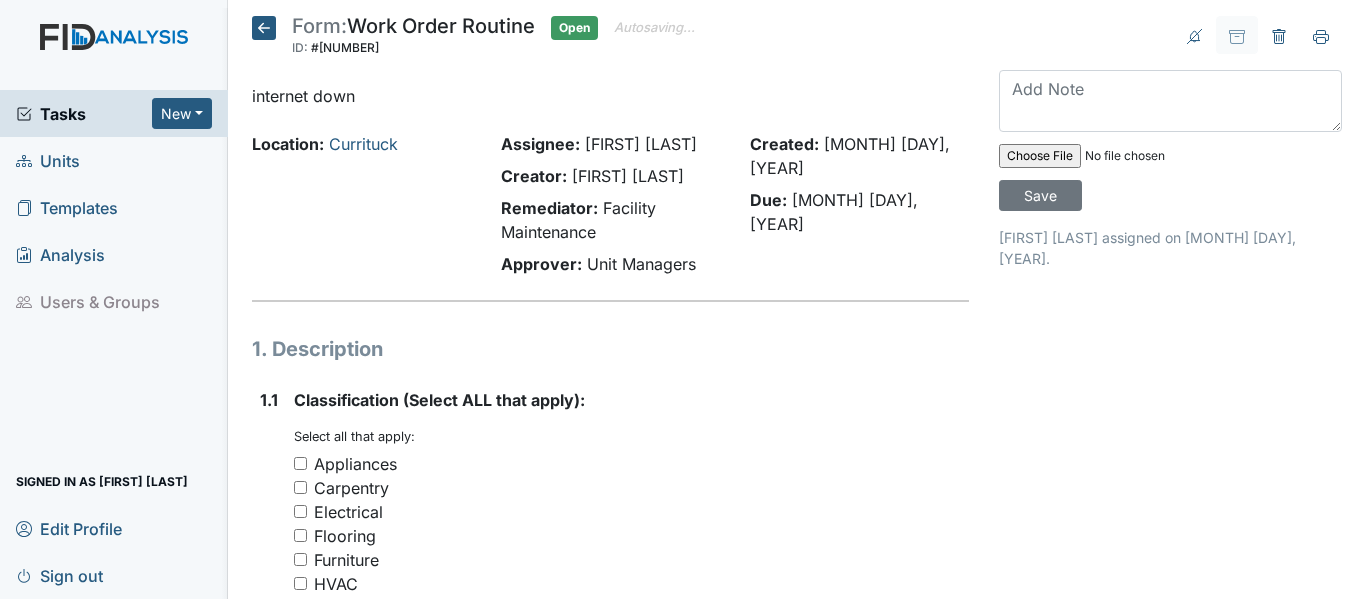 click 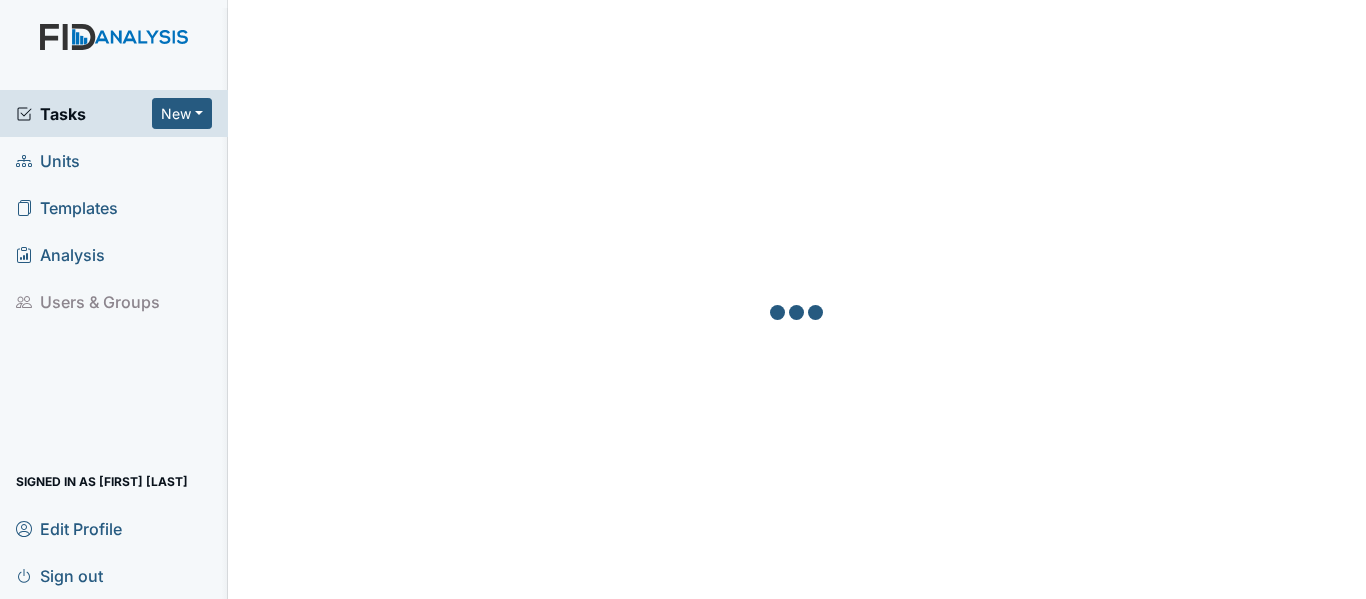 scroll, scrollTop: 0, scrollLeft: 0, axis: both 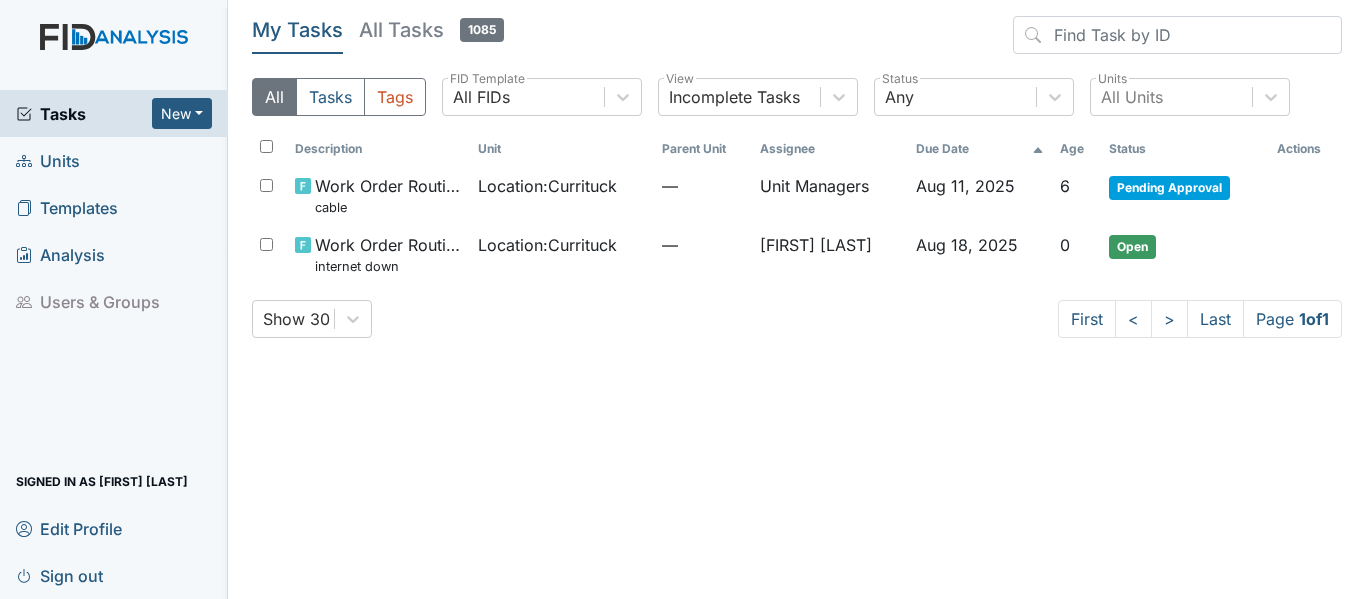 click on "Units" at bounding box center (48, 160) 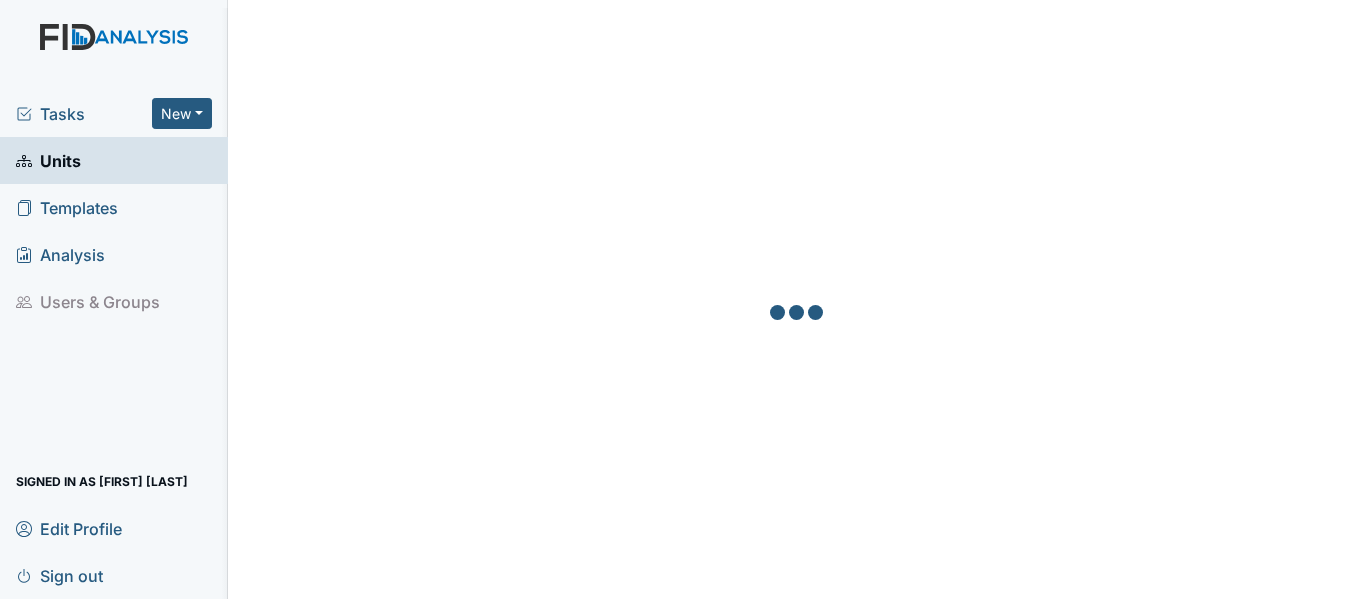 scroll, scrollTop: 0, scrollLeft: 0, axis: both 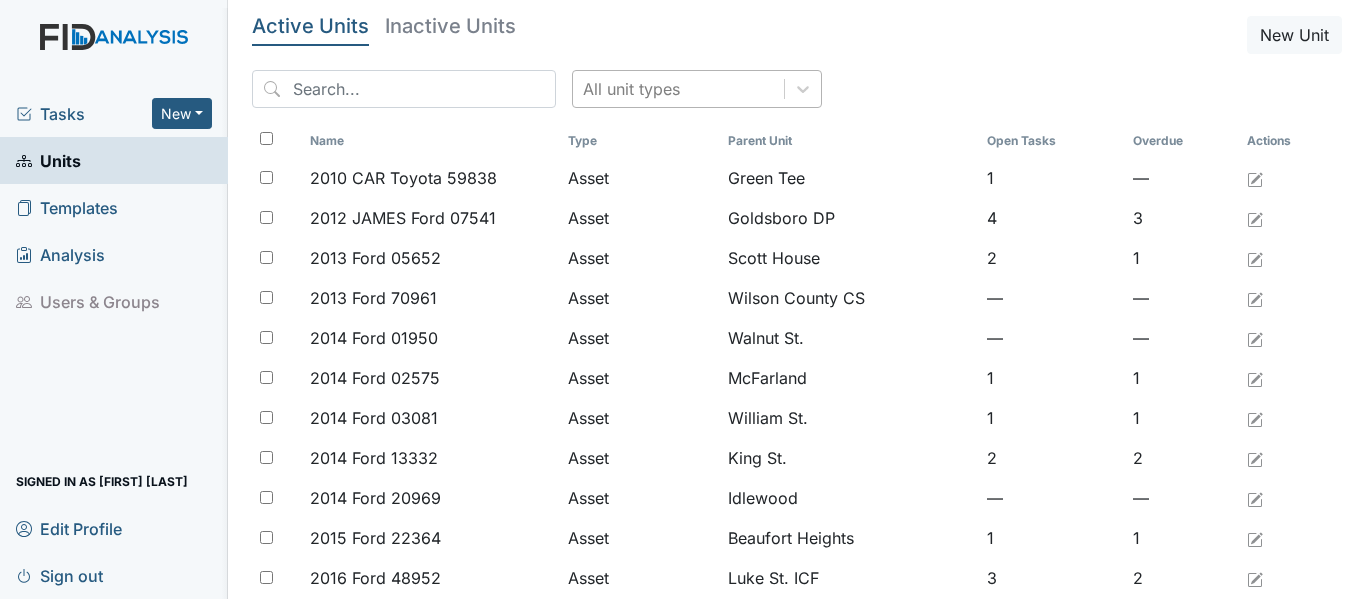 click on "All unit types" at bounding box center [678, 89] 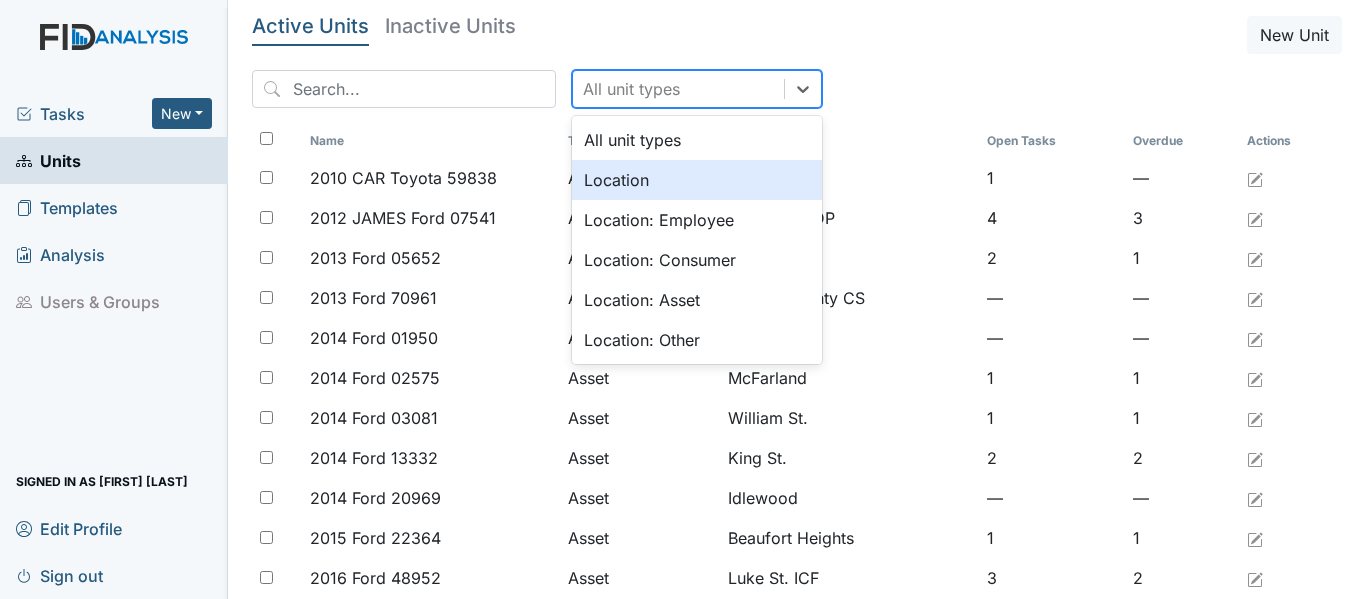 click on "Location" at bounding box center (697, 180) 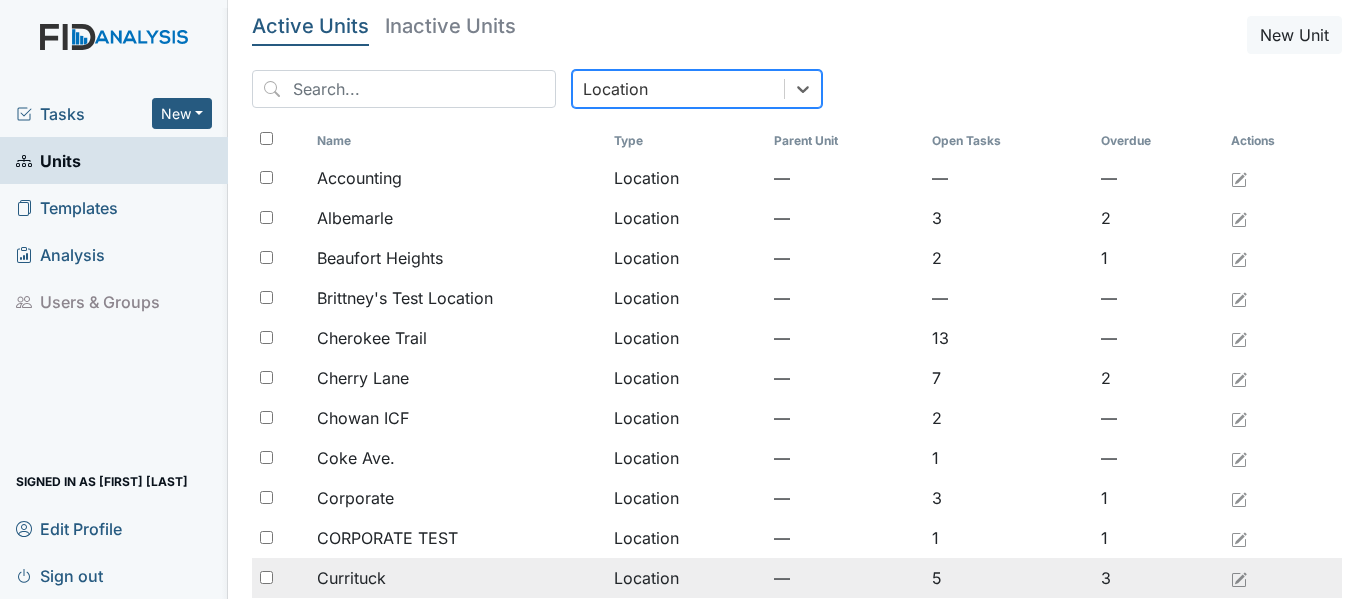 click at bounding box center [266, 577] 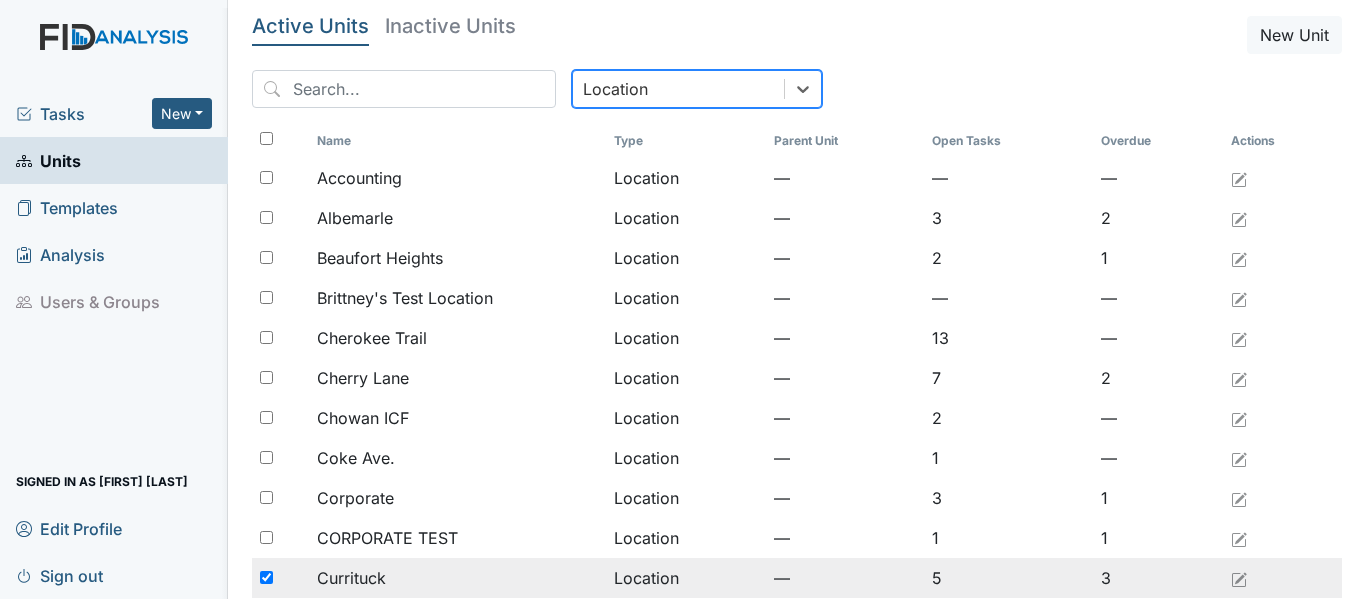 checkbox on "true" 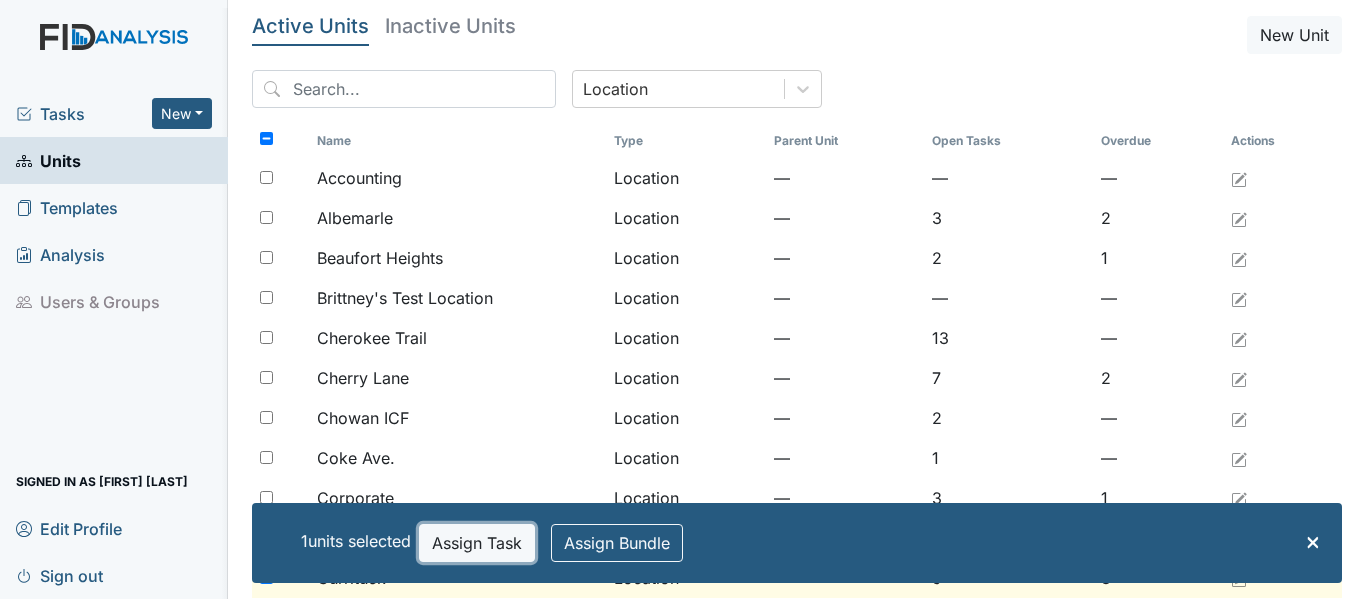 click on "Assign Task" at bounding box center [477, 543] 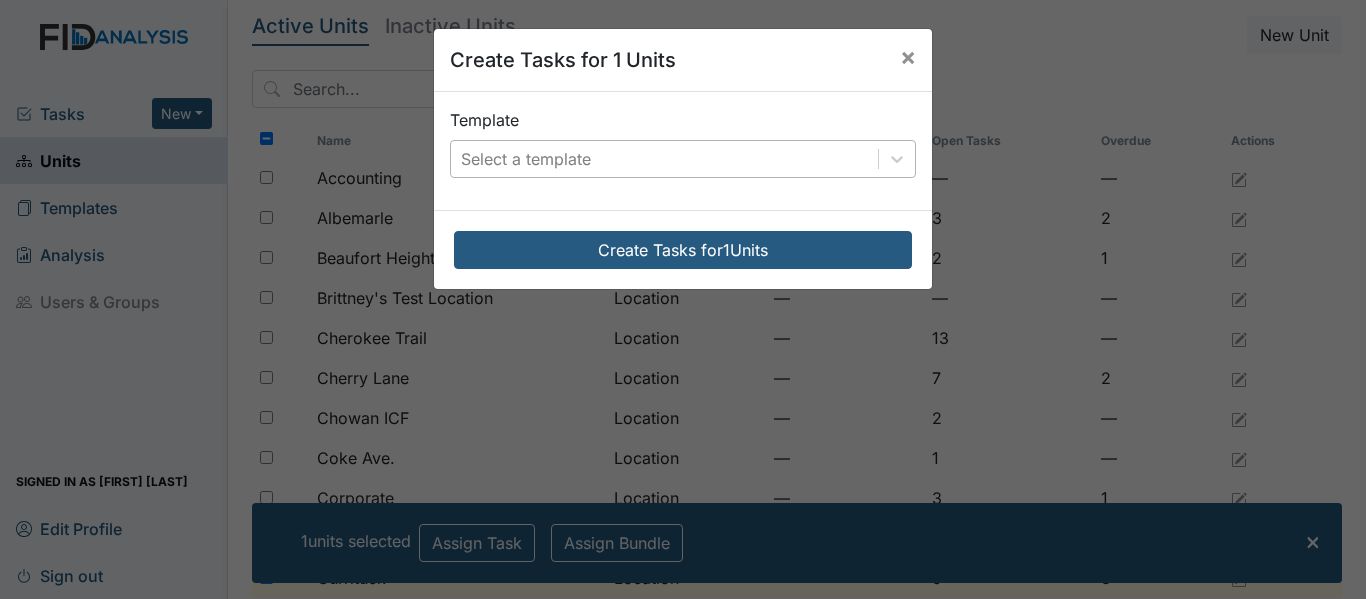 click on "Select a template" at bounding box center [664, 159] 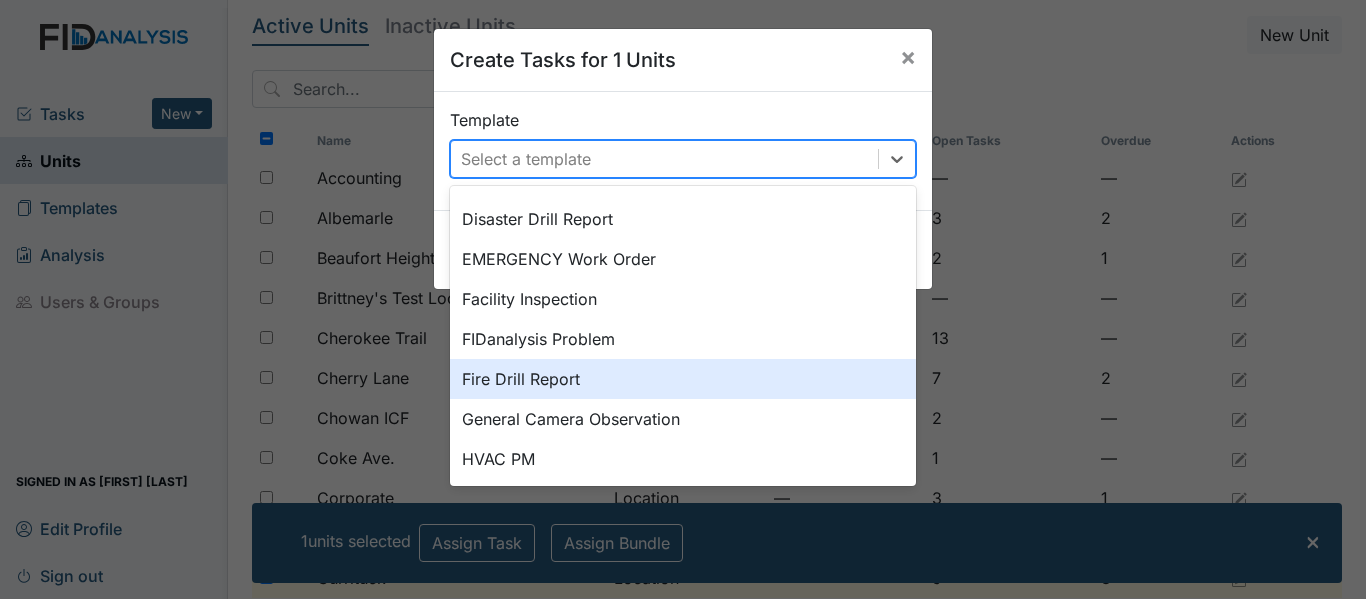 scroll, scrollTop: 400, scrollLeft: 0, axis: vertical 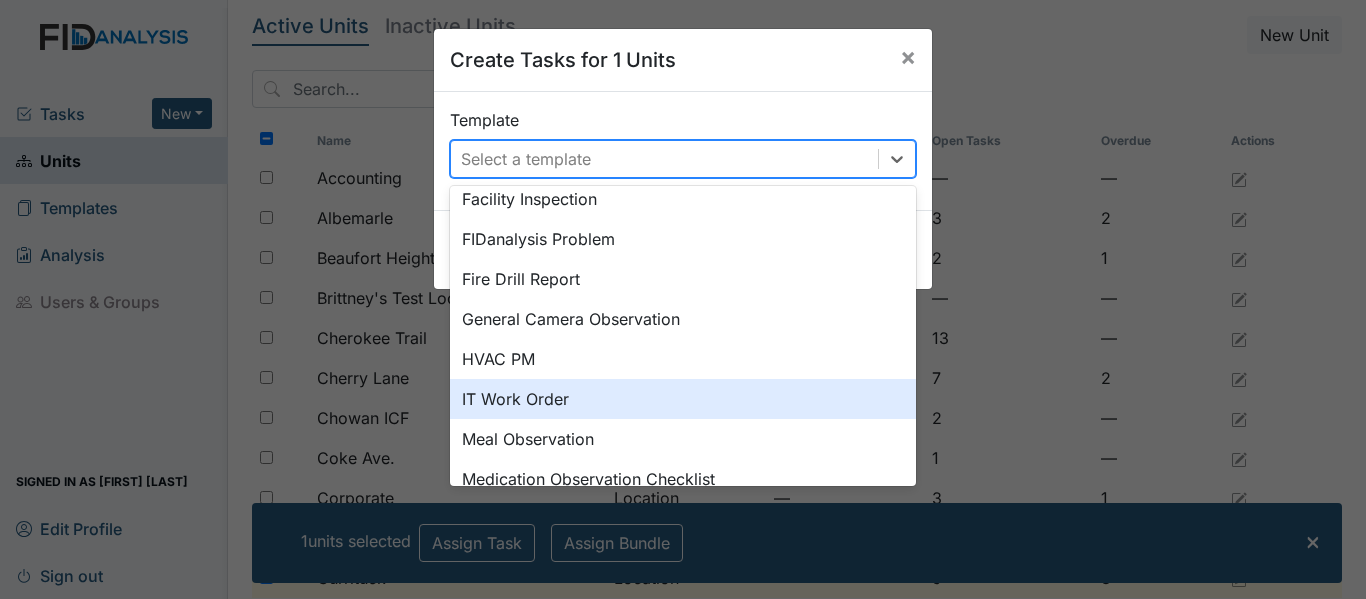 click on "IT Work Order" at bounding box center [683, 399] 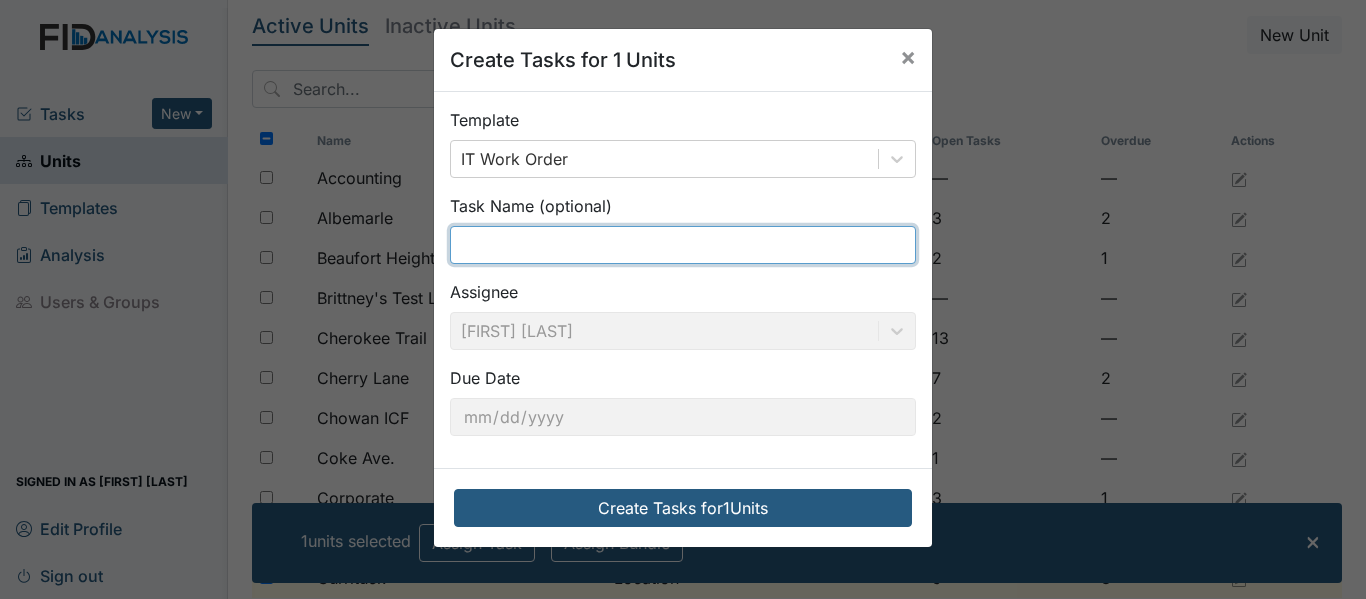 click at bounding box center [683, 245] 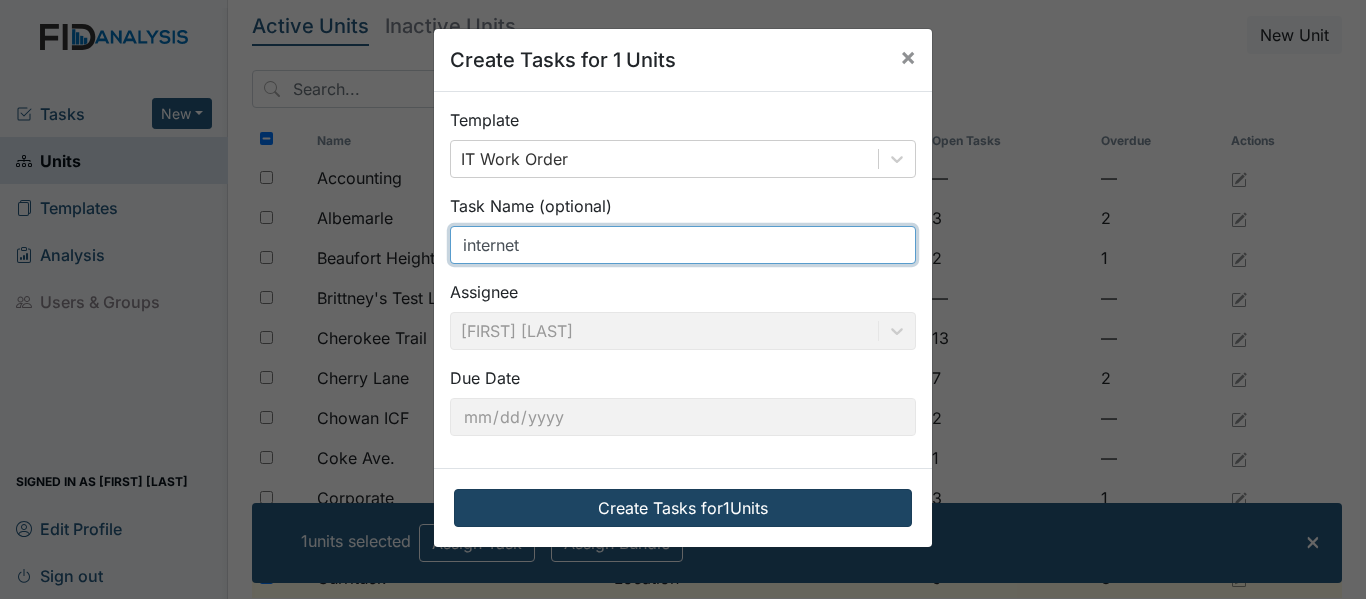 type on "internet" 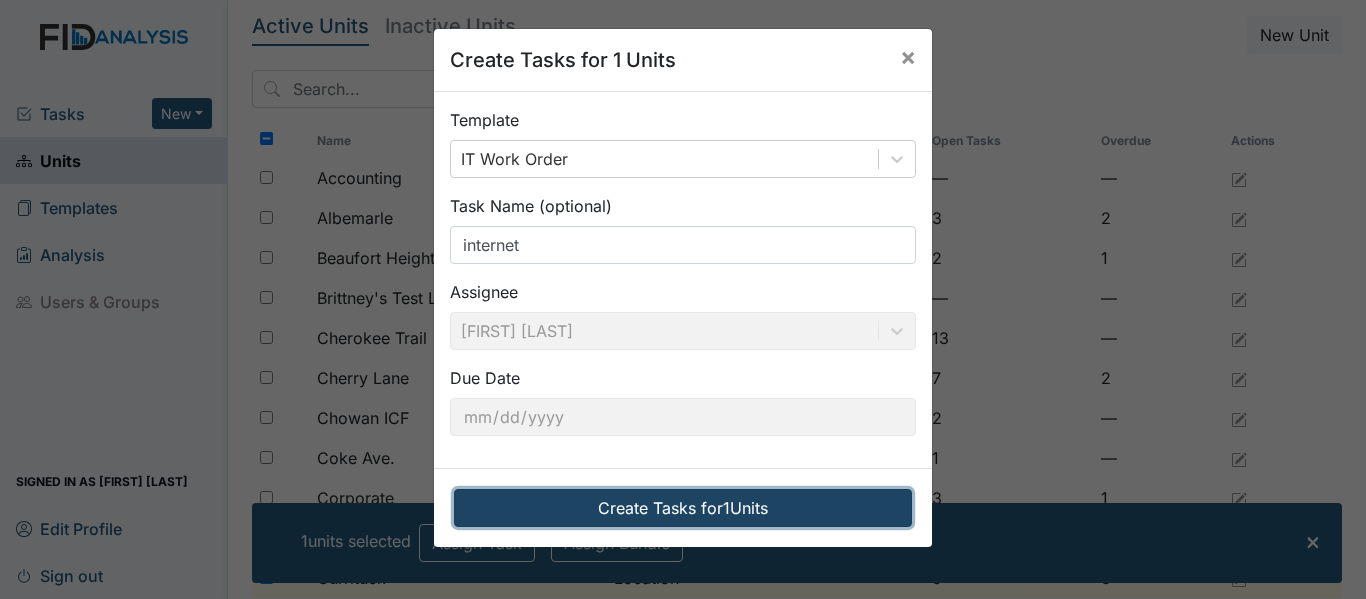 click on "Create Tasks for  1  Units" at bounding box center (683, 508) 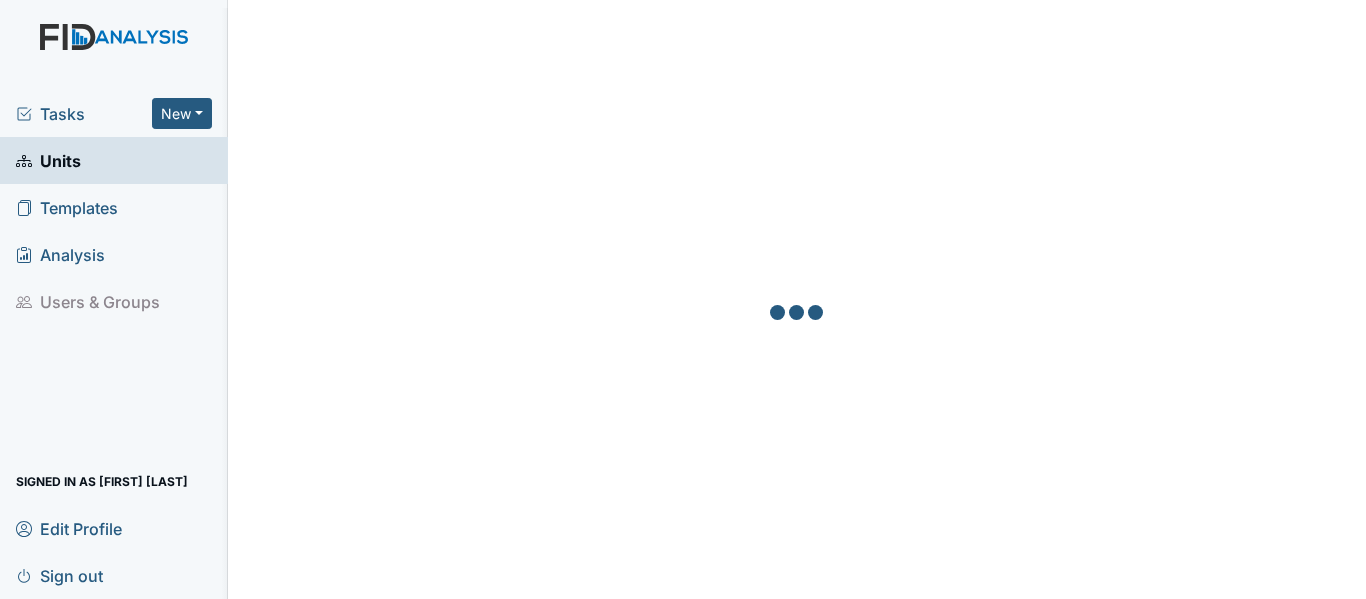 scroll, scrollTop: 0, scrollLeft: 0, axis: both 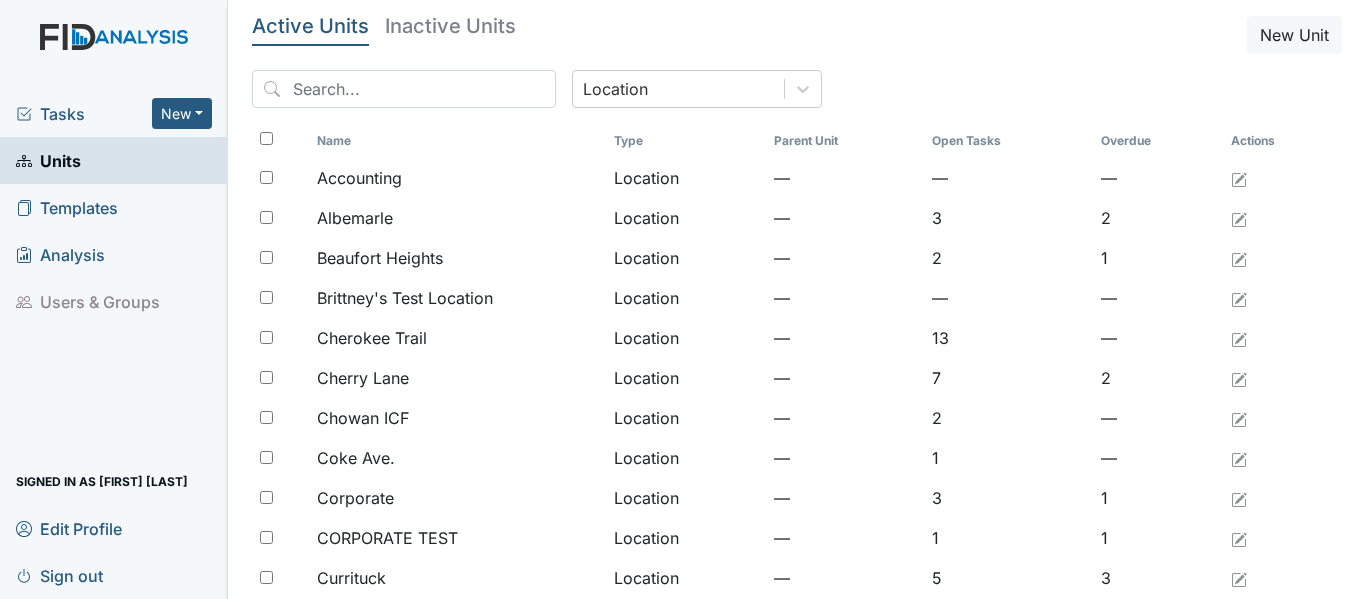 click on "Tasks" at bounding box center (84, 114) 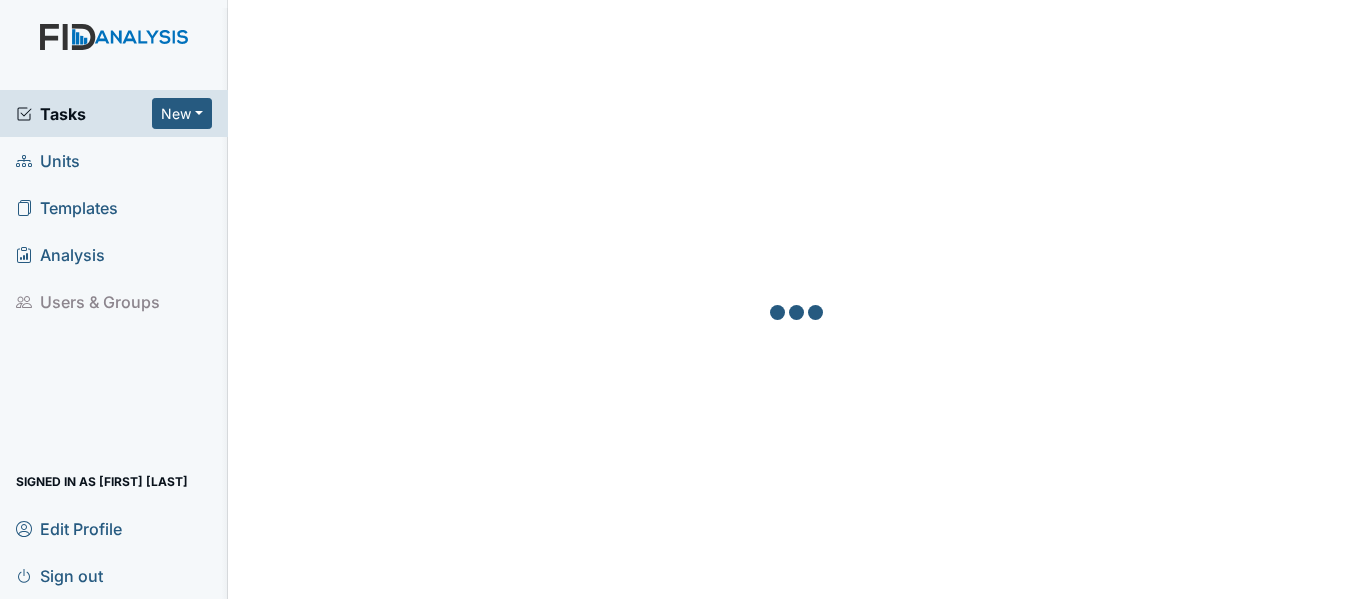 scroll, scrollTop: 0, scrollLeft: 0, axis: both 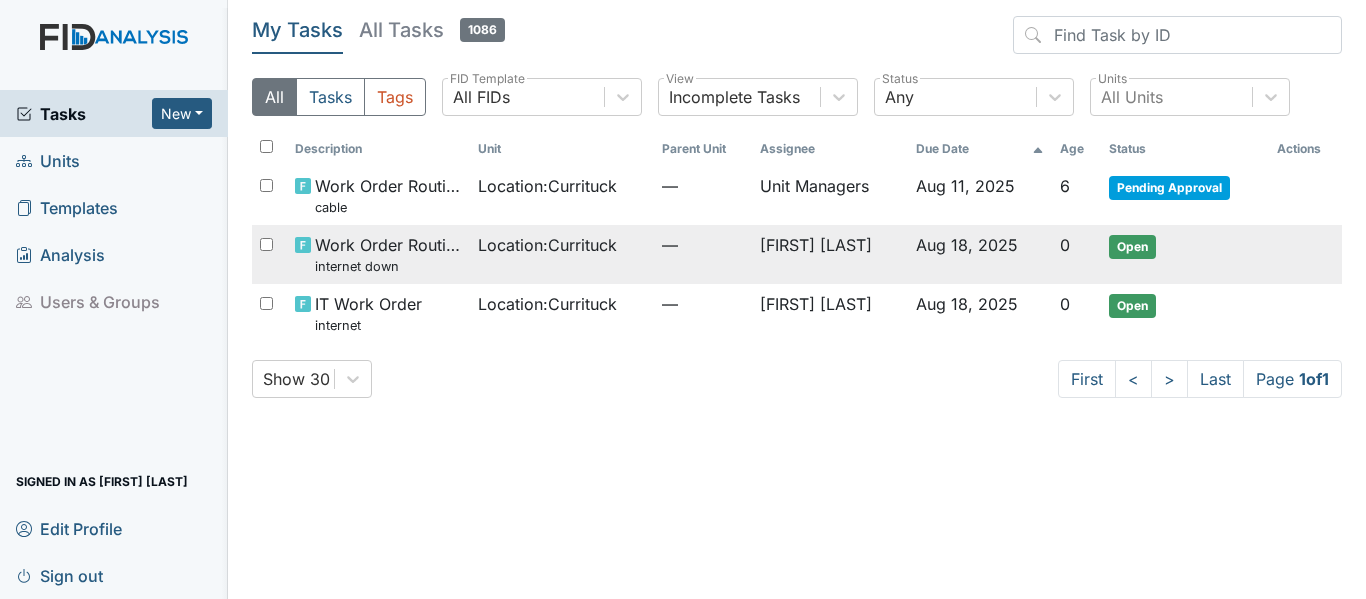 click at bounding box center [266, 244] 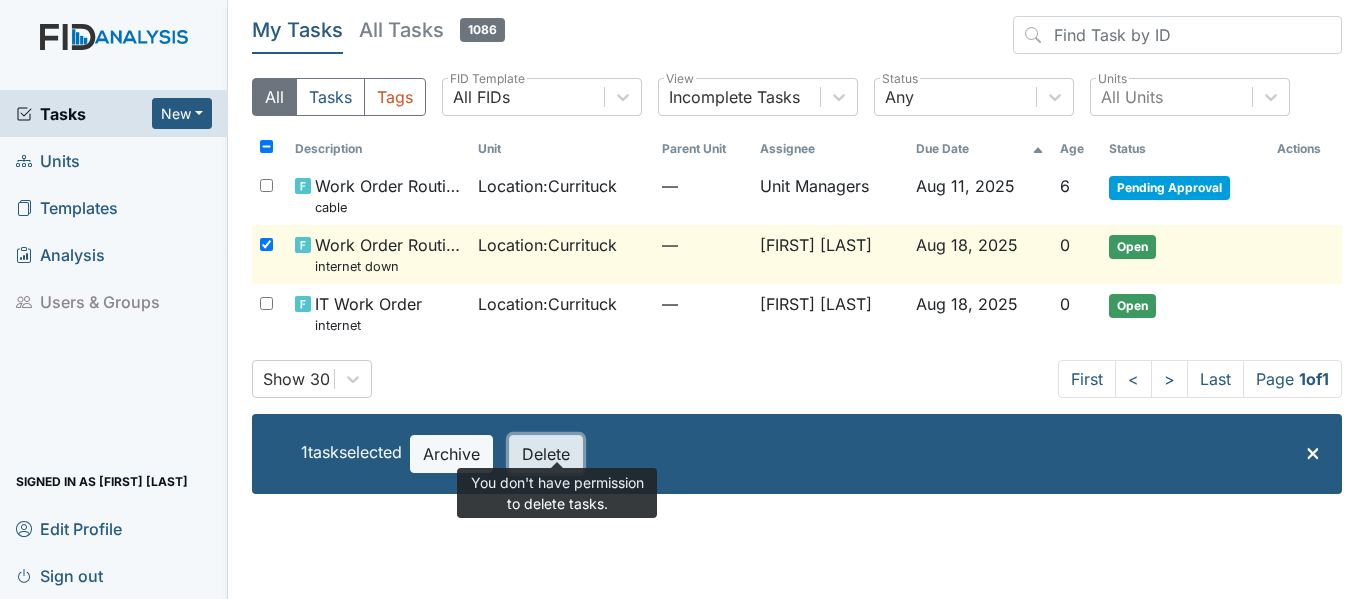 click on "Delete" at bounding box center [546, 454] 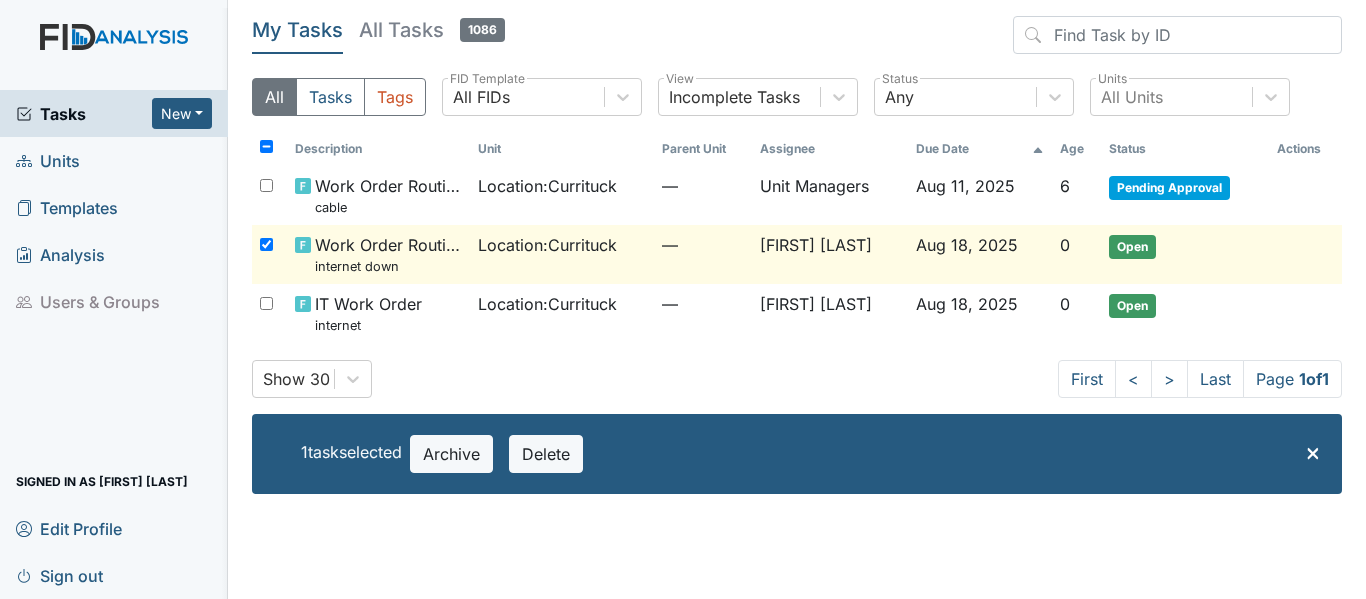 click at bounding box center (266, 244) 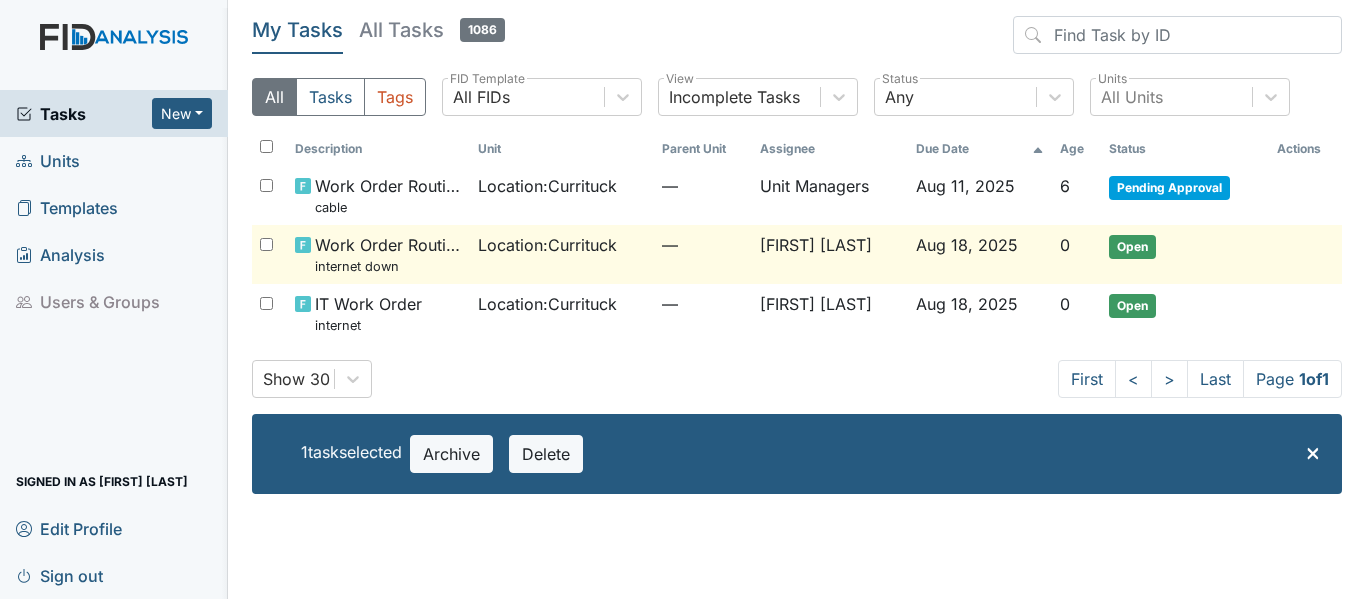 checkbox on "false" 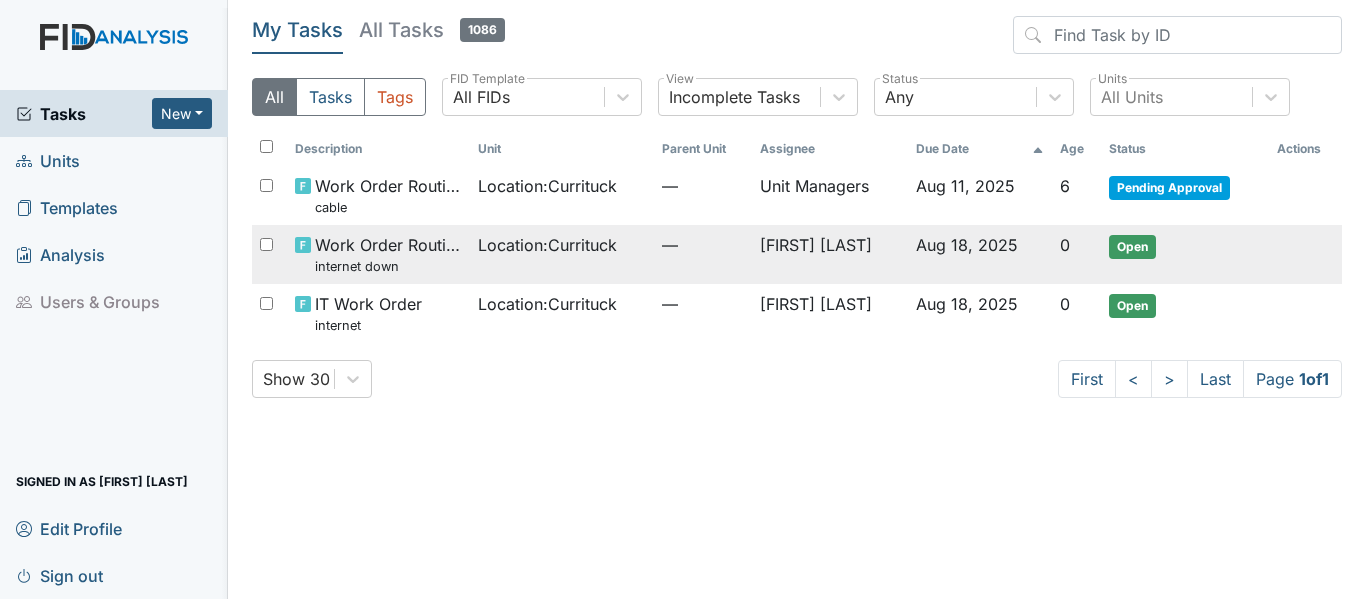 click on "Location : [REGION]" at bounding box center (561, 245) 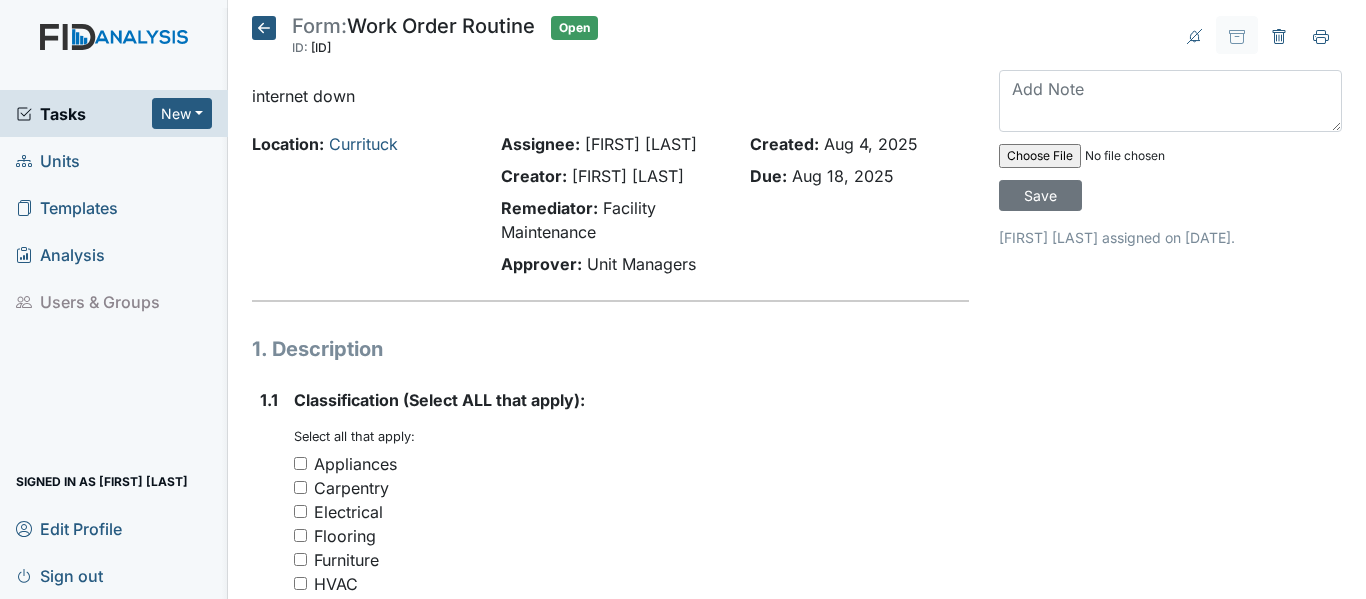 scroll, scrollTop: 0, scrollLeft: 0, axis: both 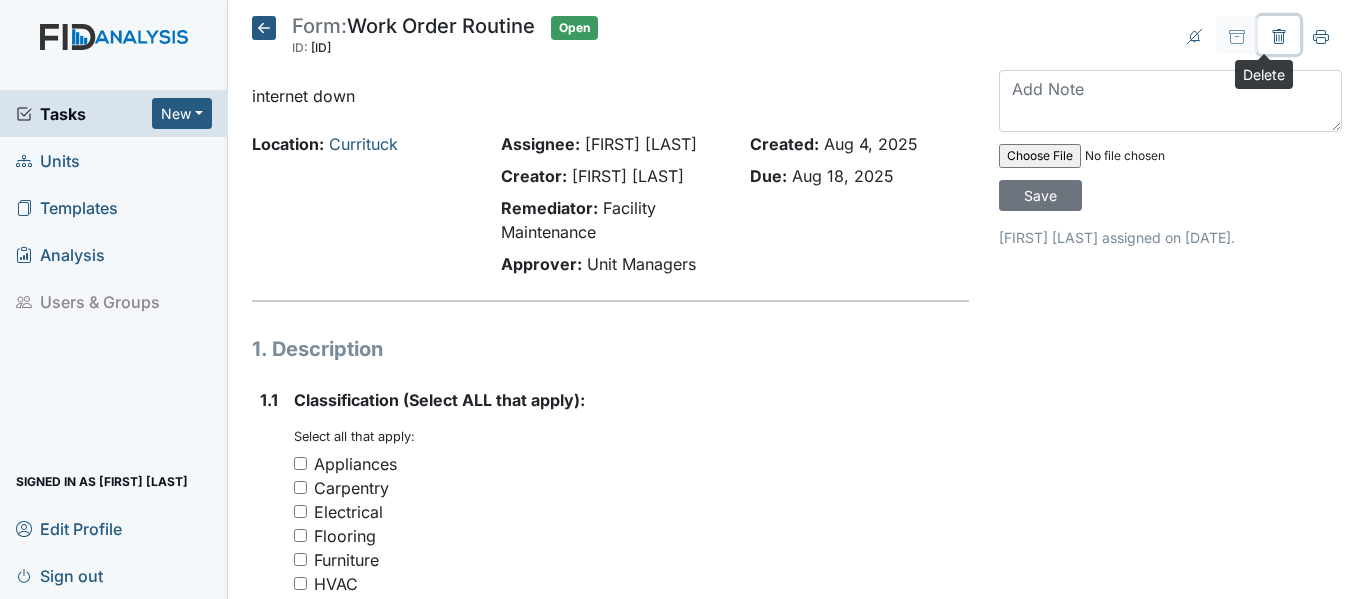 click 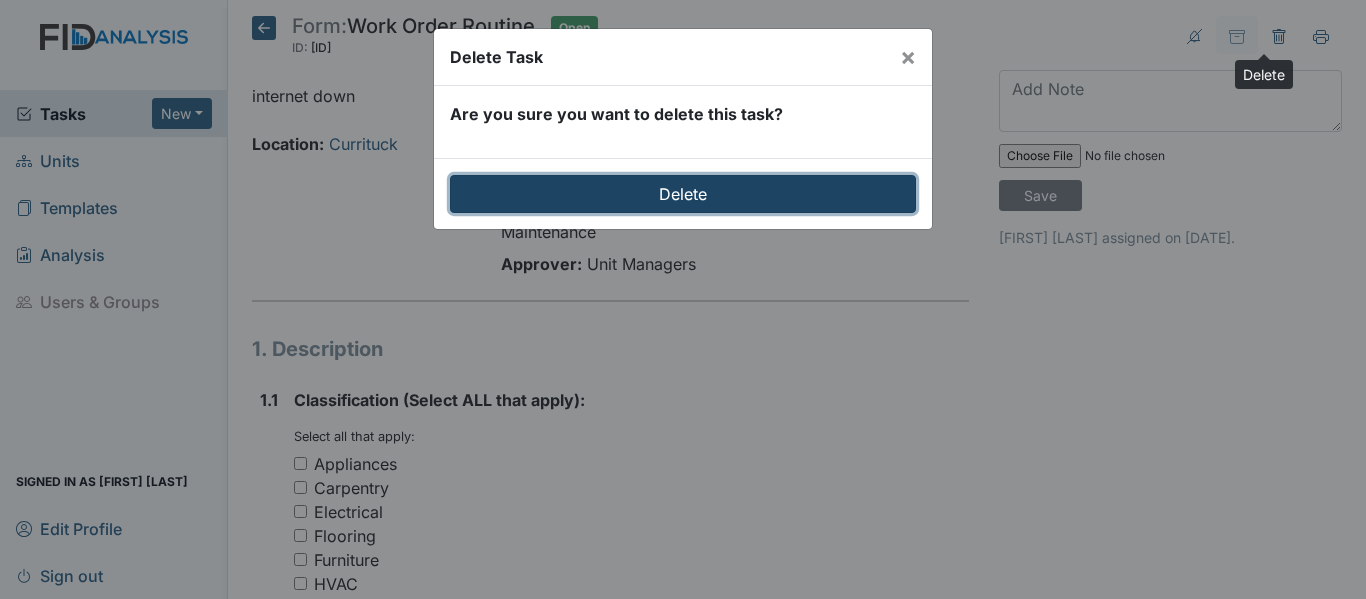 click on "Delete" at bounding box center [683, 194] 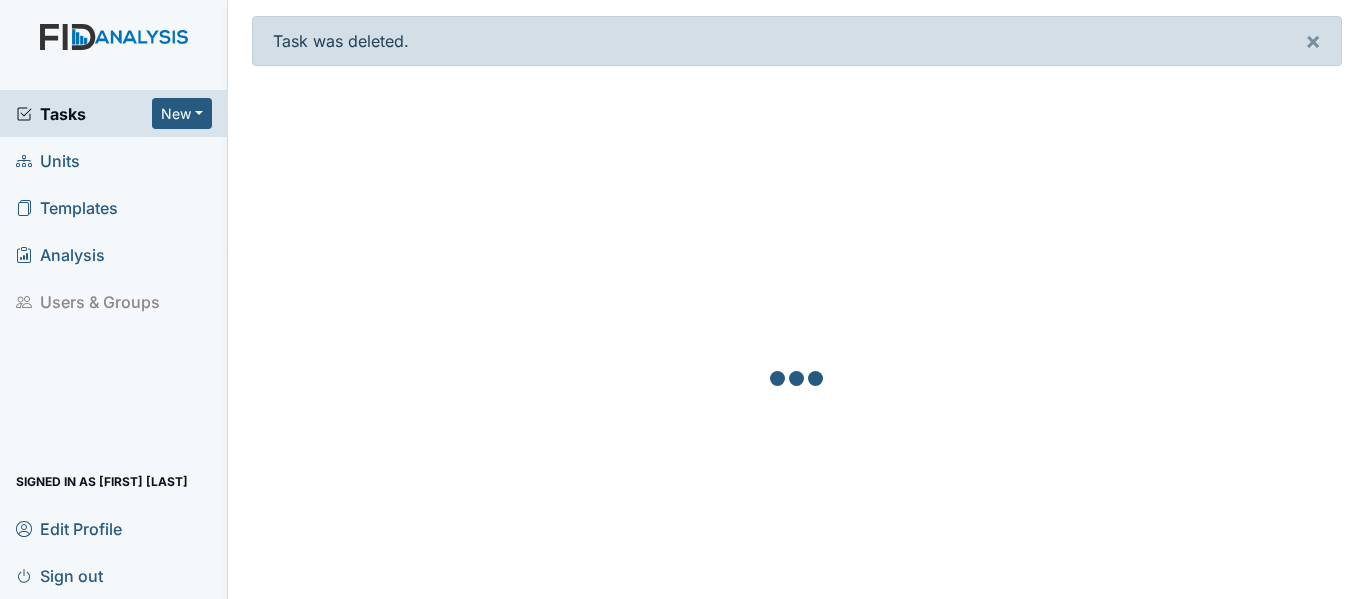 scroll, scrollTop: 0, scrollLeft: 0, axis: both 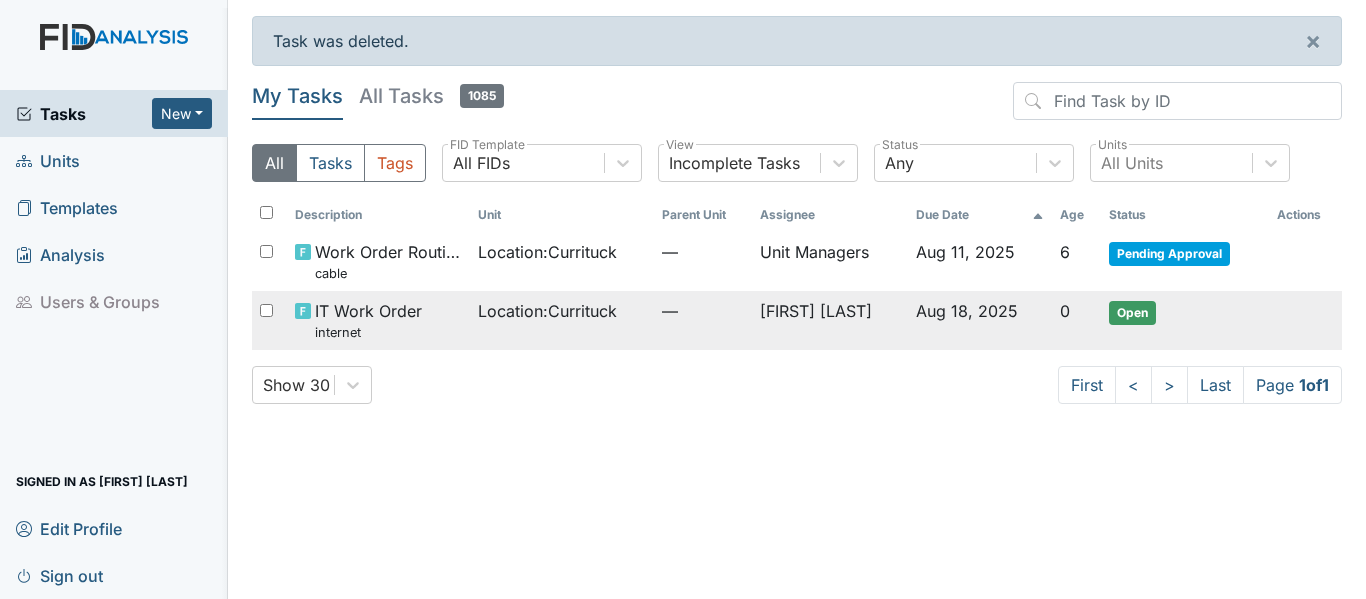 click on "Location : [REGION]" at bounding box center [547, 311] 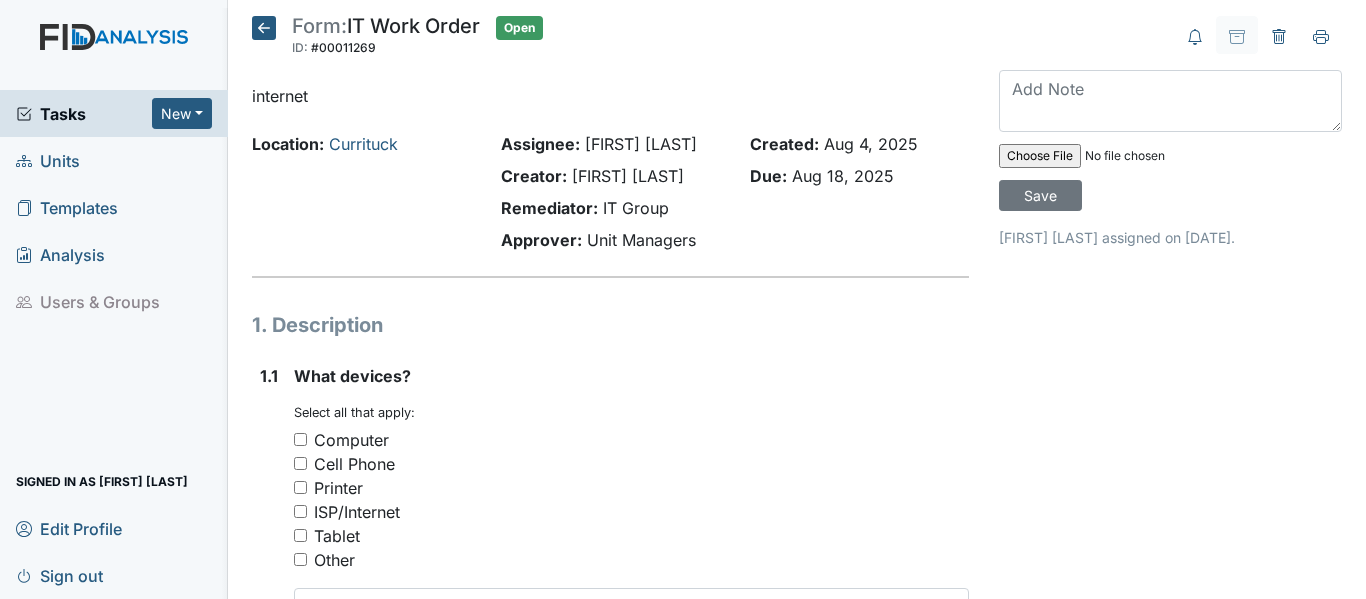scroll, scrollTop: 0, scrollLeft: 0, axis: both 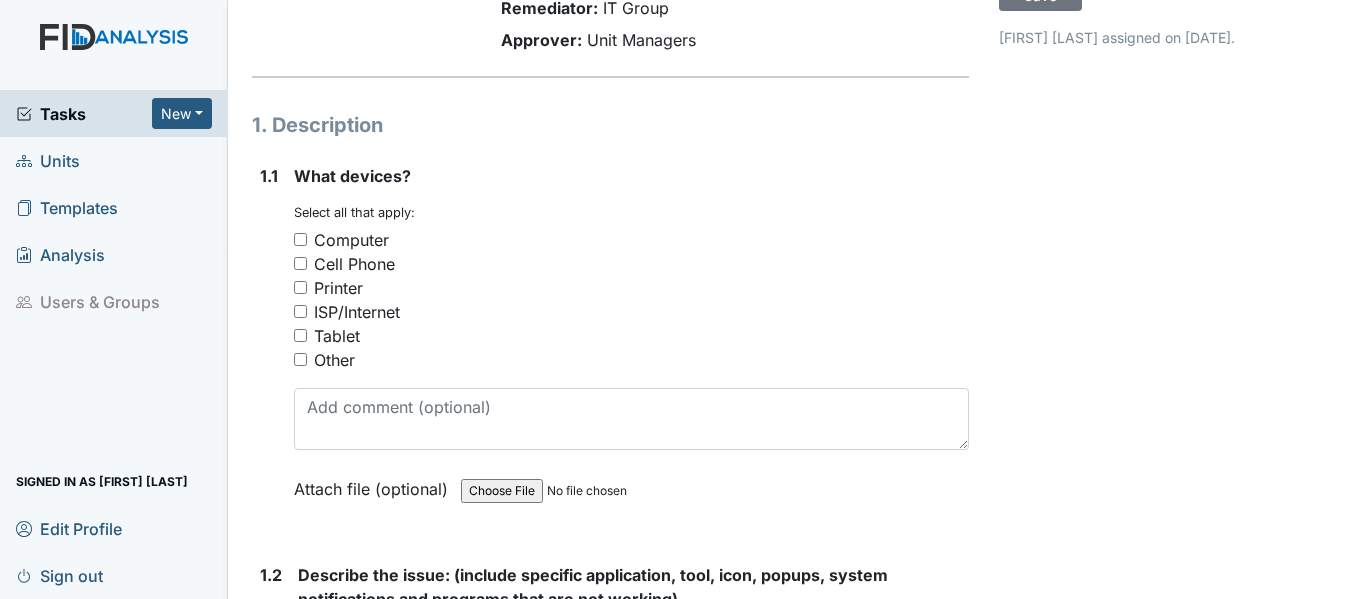 click on "ISP/Internet" at bounding box center (300, 311) 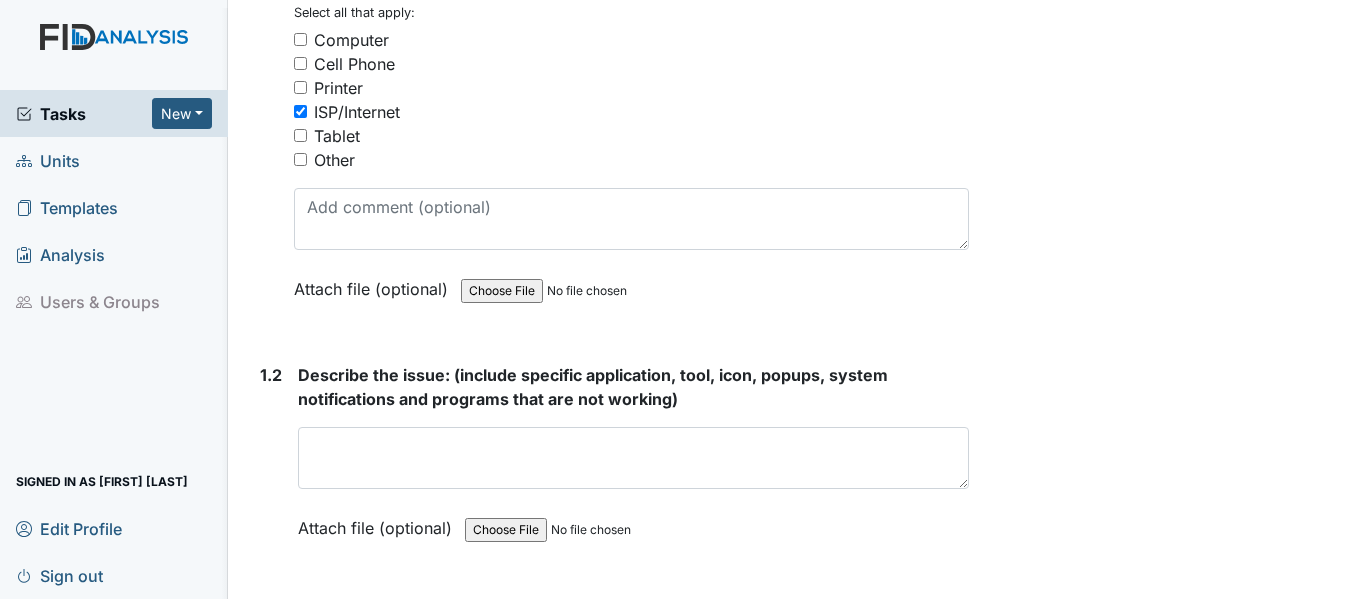 scroll, scrollTop: 600, scrollLeft: 0, axis: vertical 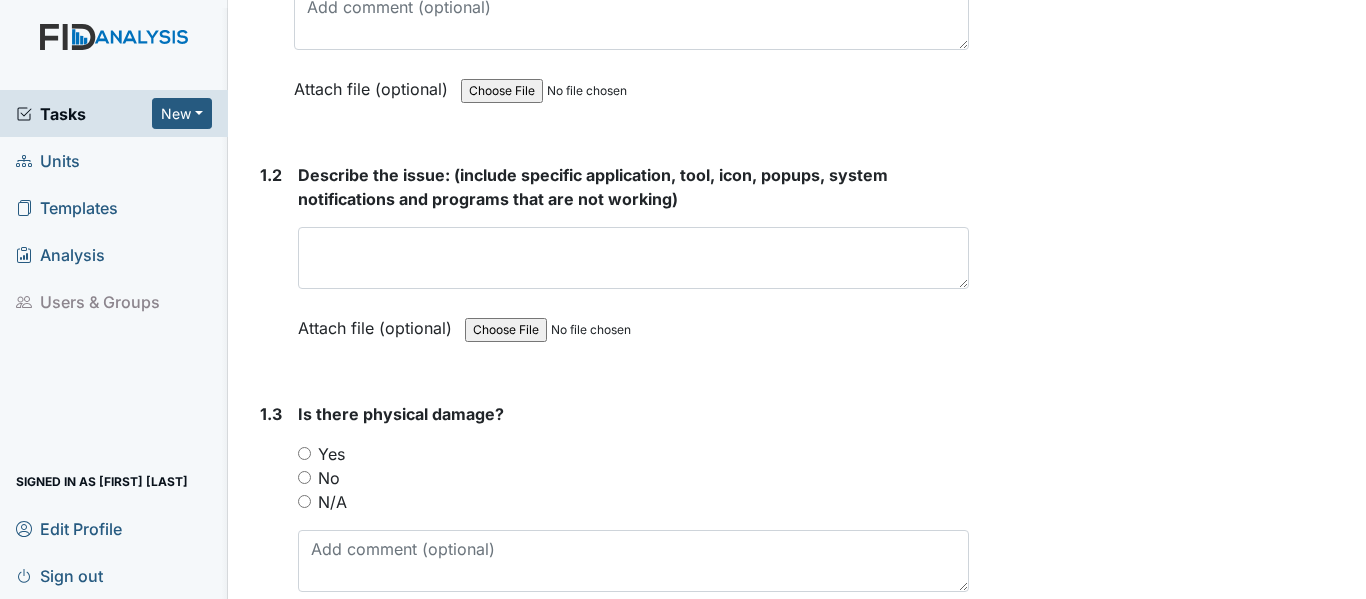click on "No" at bounding box center (304, 477) 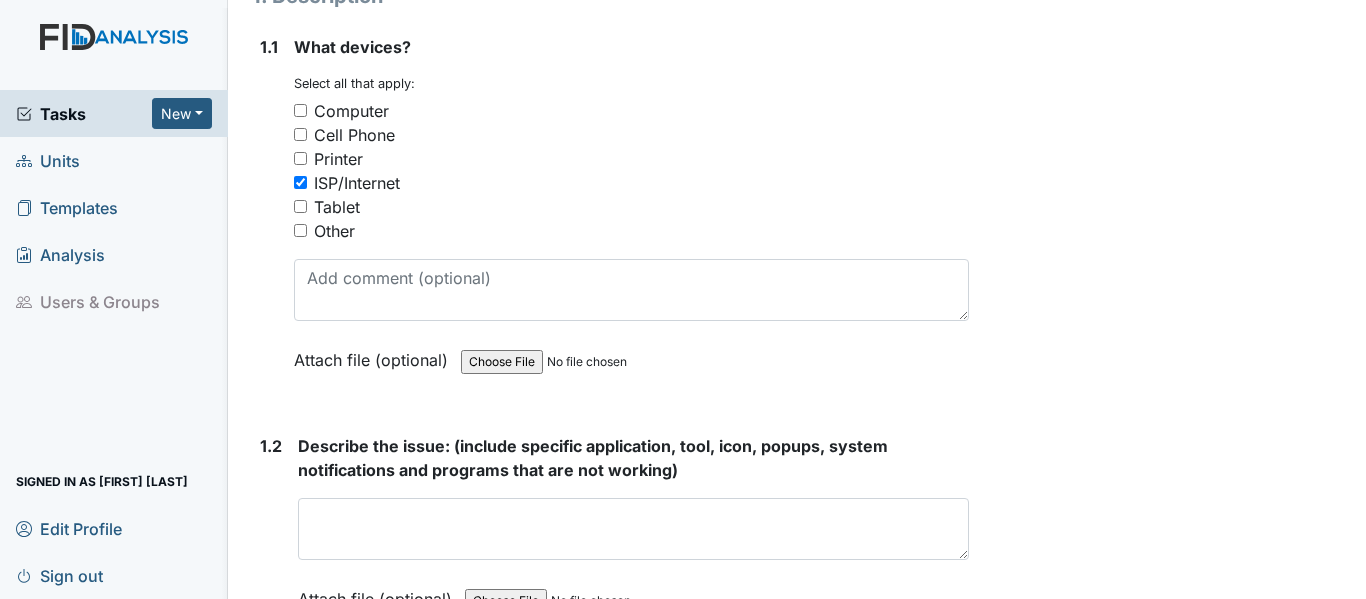 scroll, scrollTop: 600, scrollLeft: 0, axis: vertical 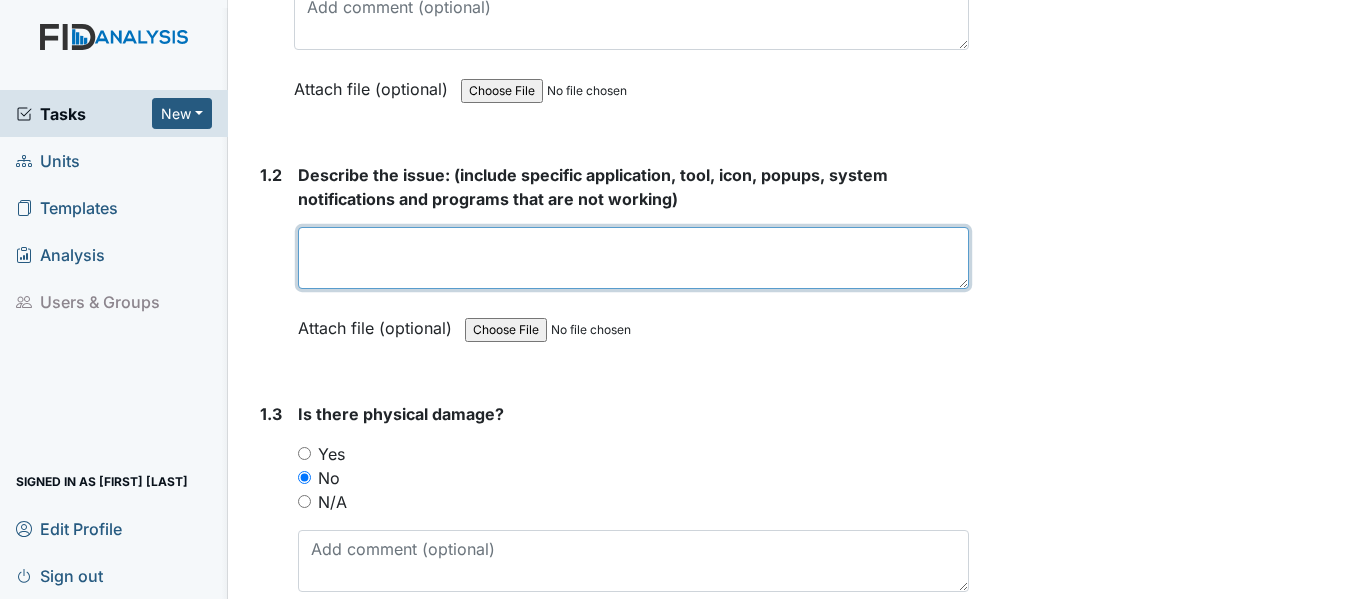 click at bounding box center (633, 258) 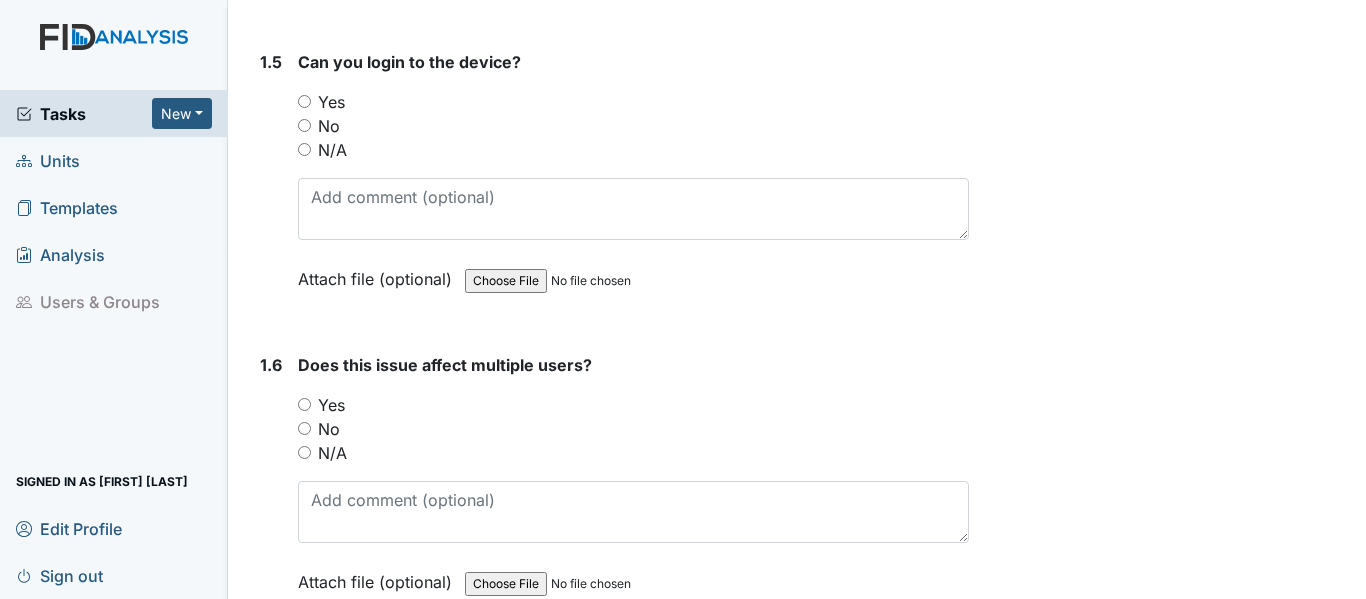 scroll, scrollTop: 1693, scrollLeft: 0, axis: vertical 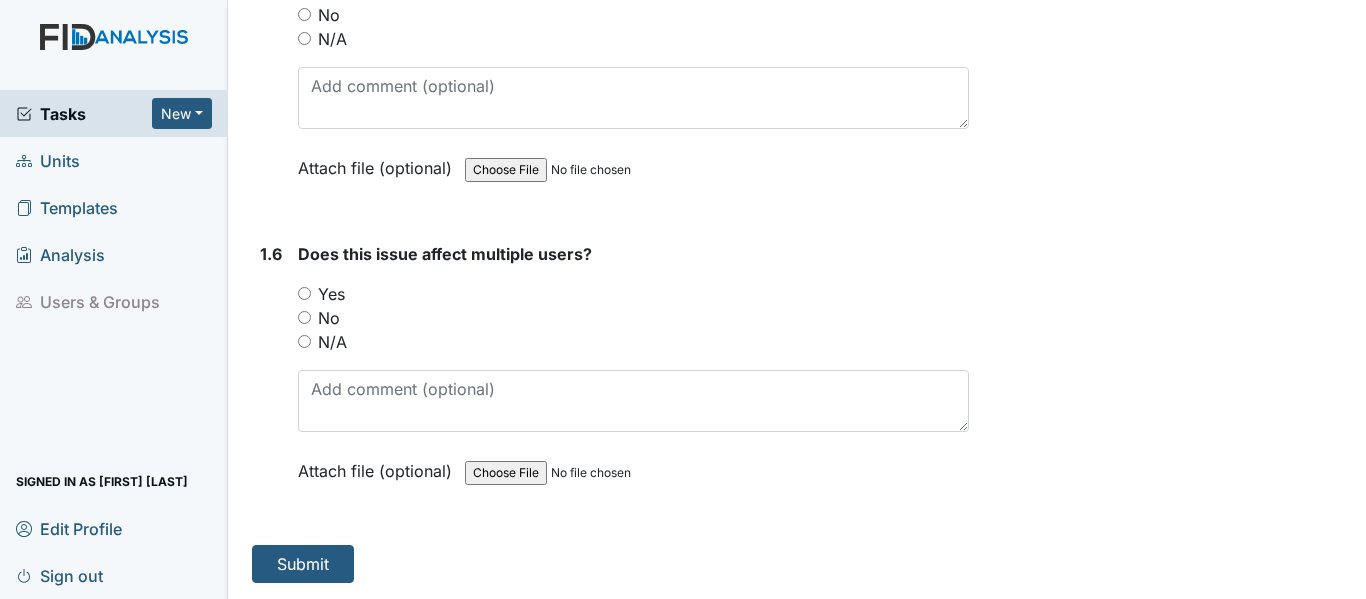 type on "main internet is down" 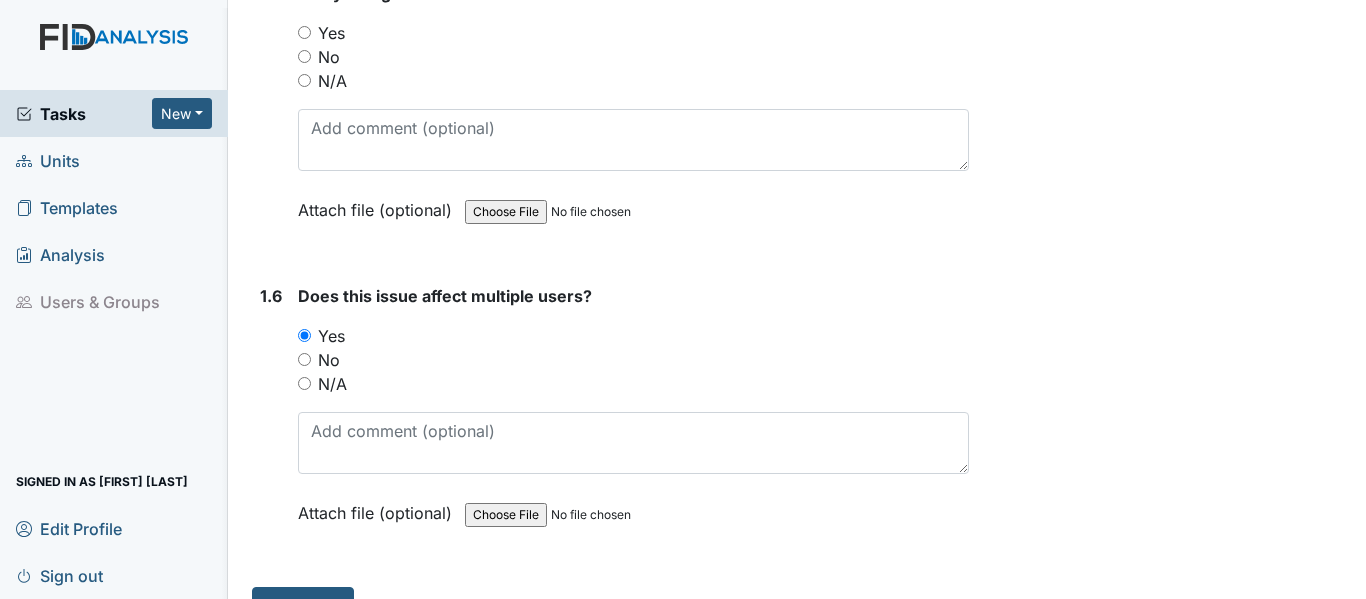 scroll, scrollTop: 1493, scrollLeft: 0, axis: vertical 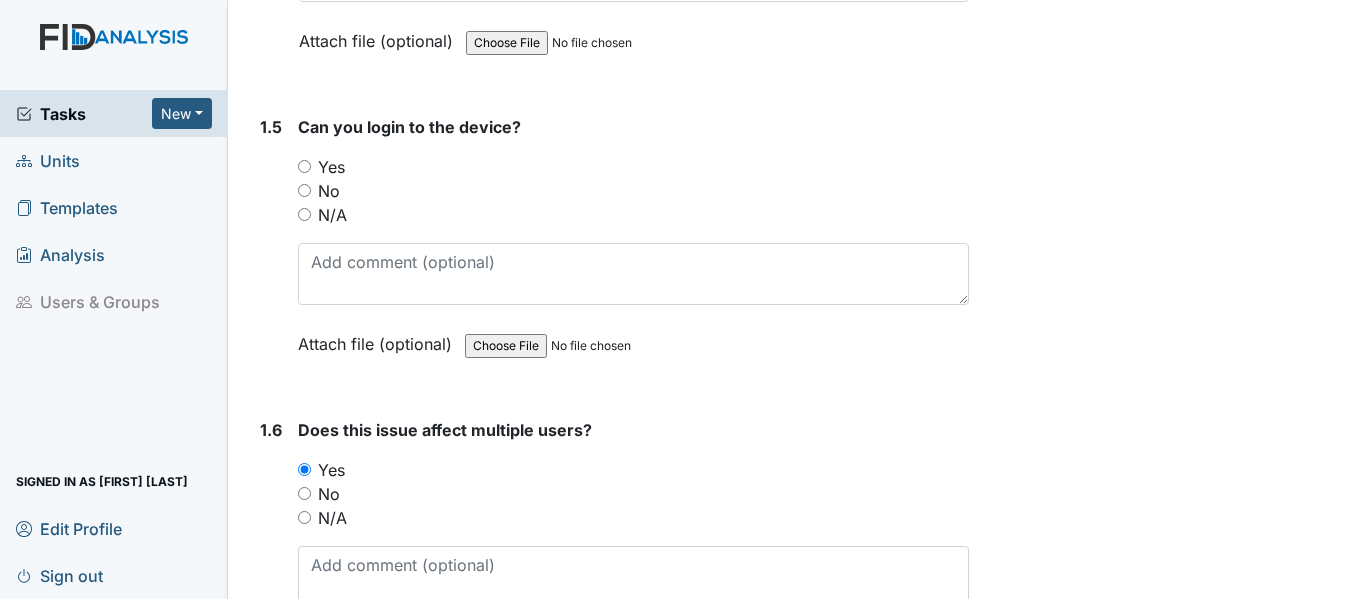 click on "N/A" at bounding box center [304, 214] 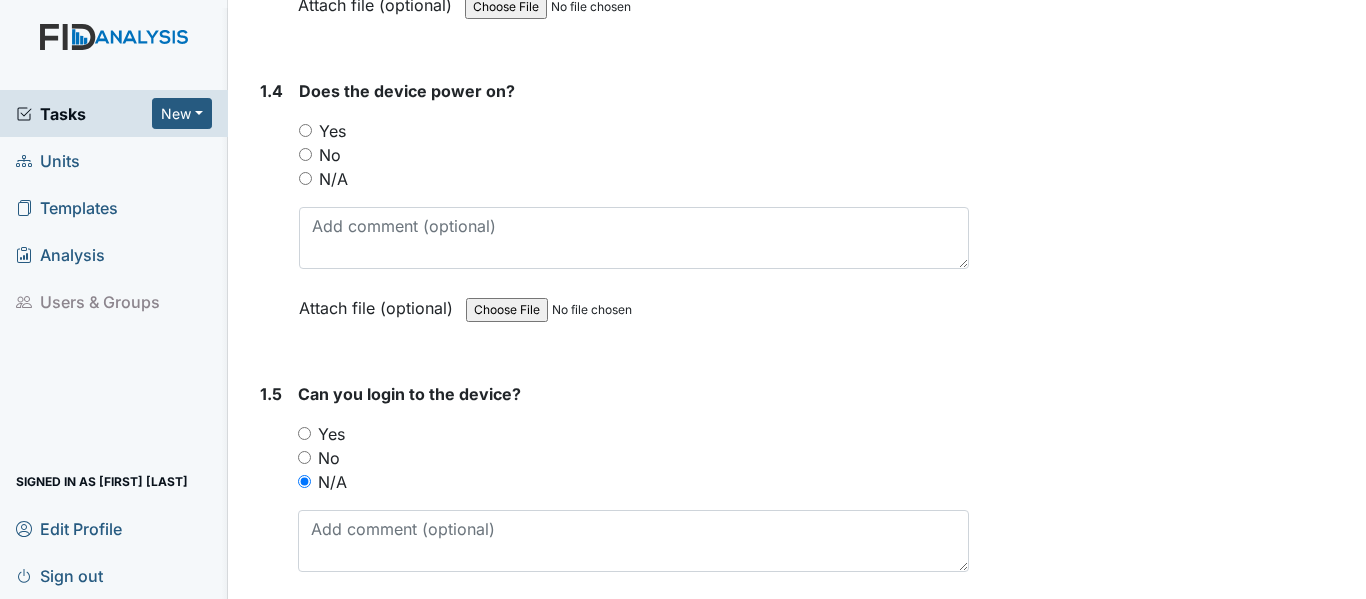 scroll, scrollTop: 1193, scrollLeft: 0, axis: vertical 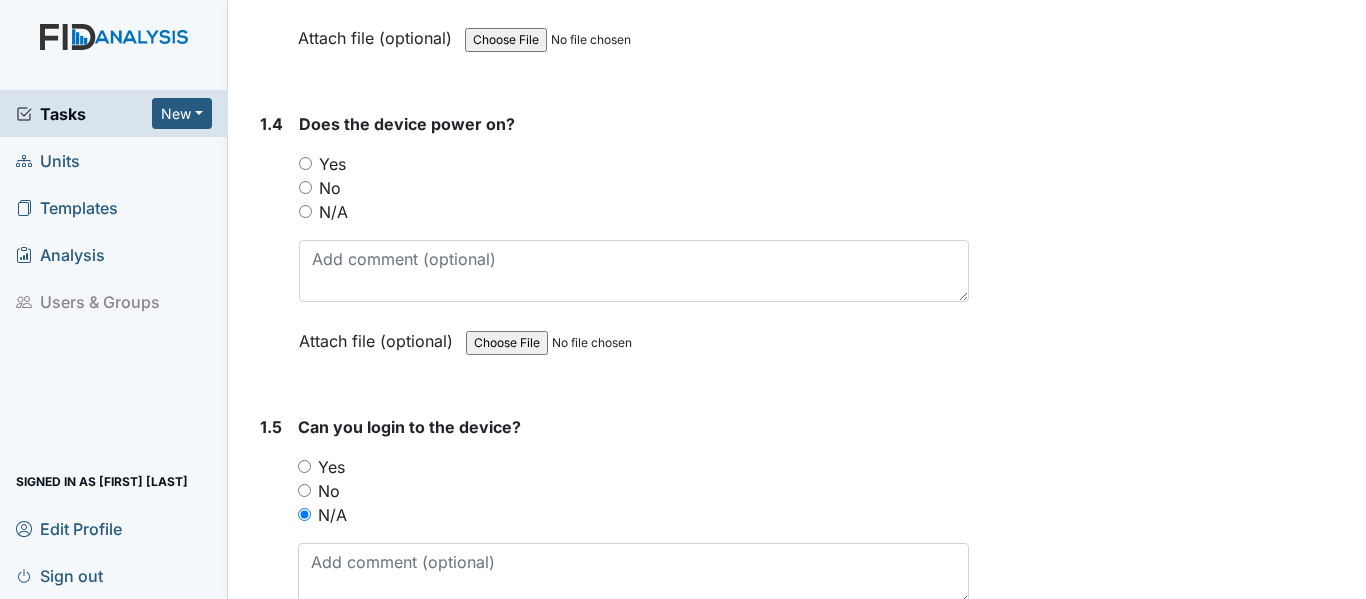 click on "Yes" at bounding box center (305, 163) 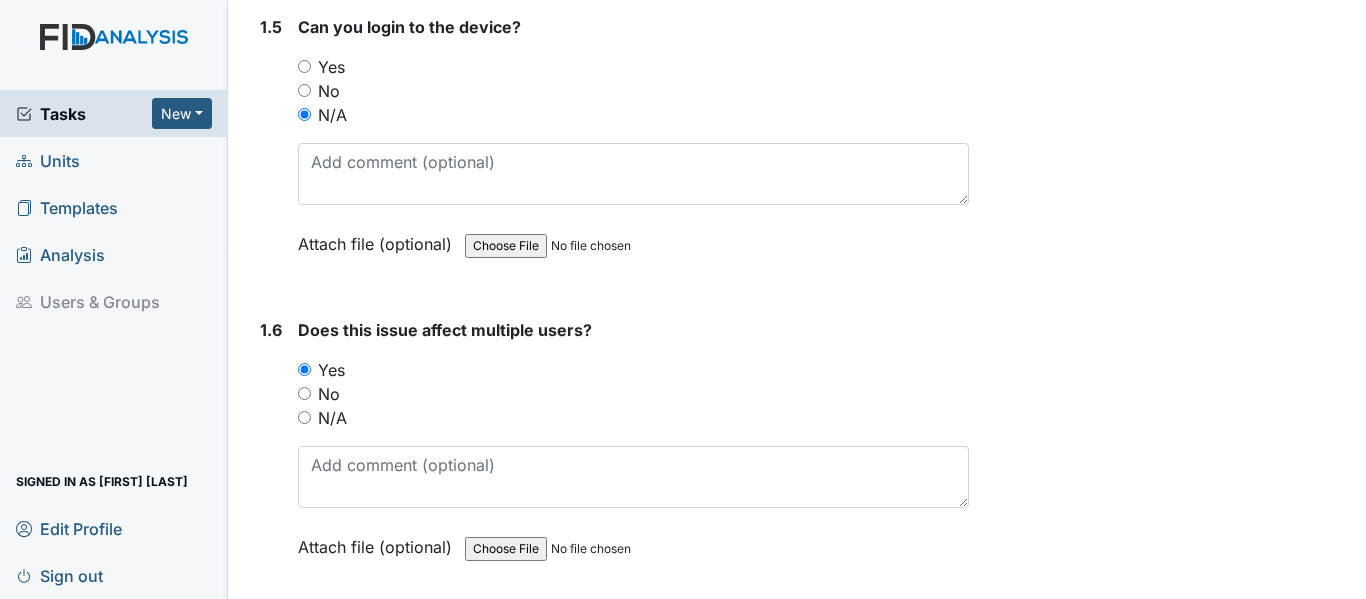 scroll, scrollTop: 1693, scrollLeft: 0, axis: vertical 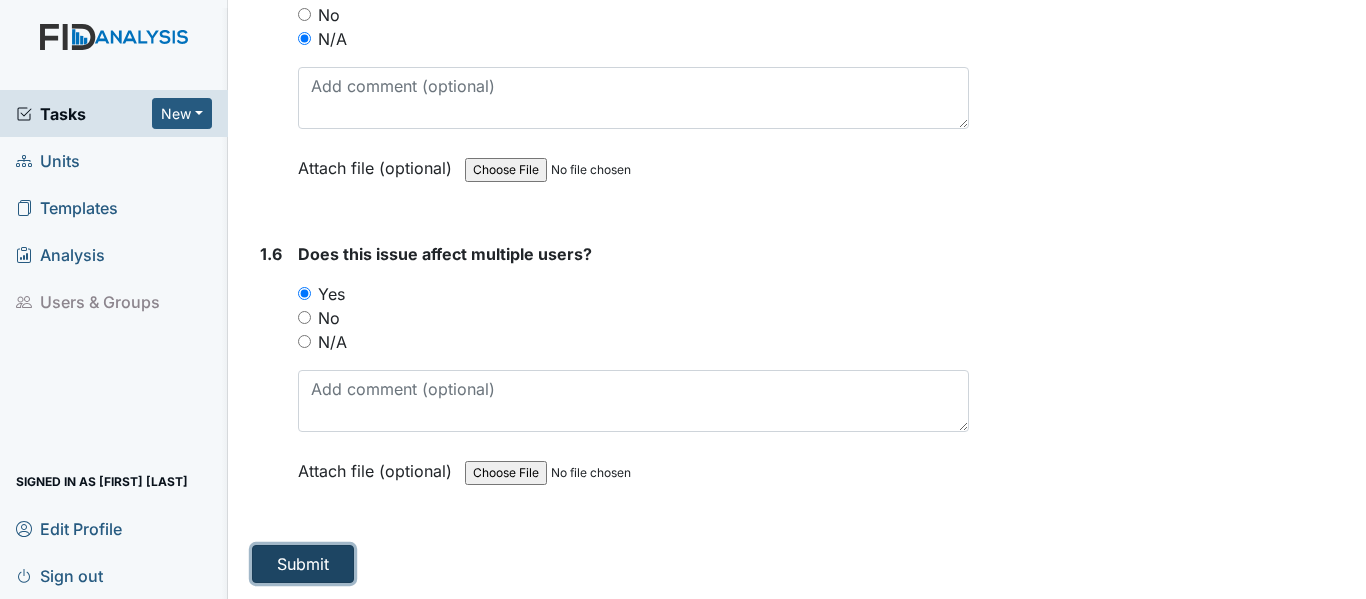 click on "Submit" at bounding box center (303, 564) 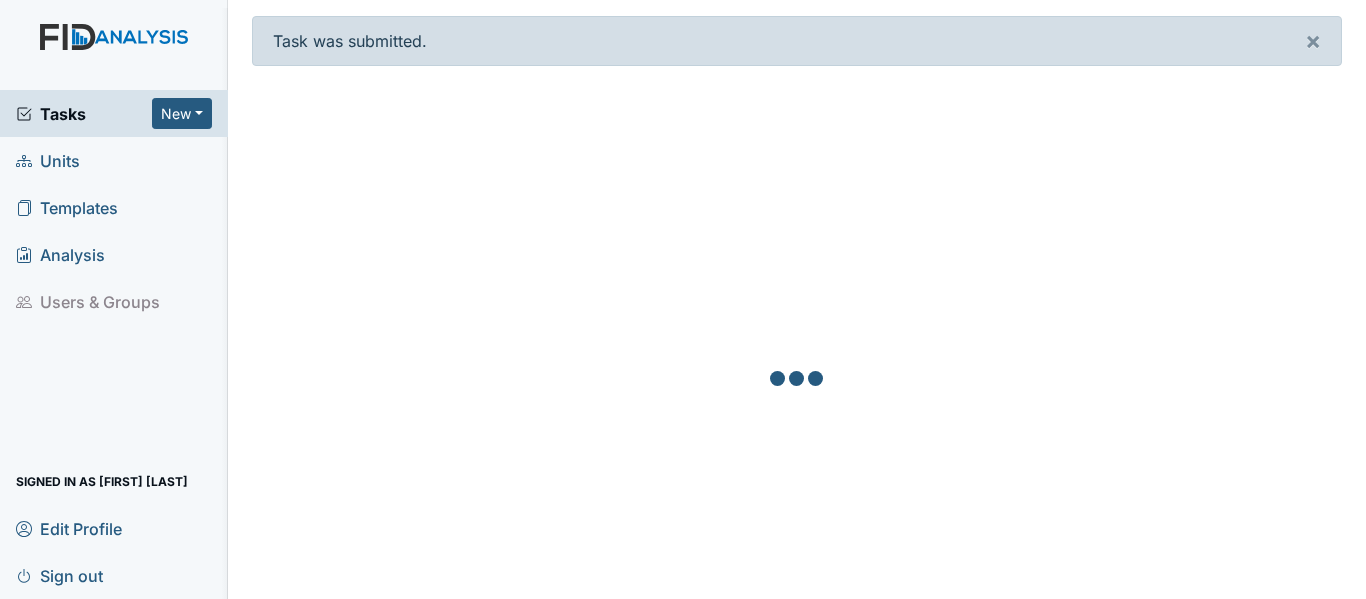 scroll, scrollTop: 0, scrollLeft: 0, axis: both 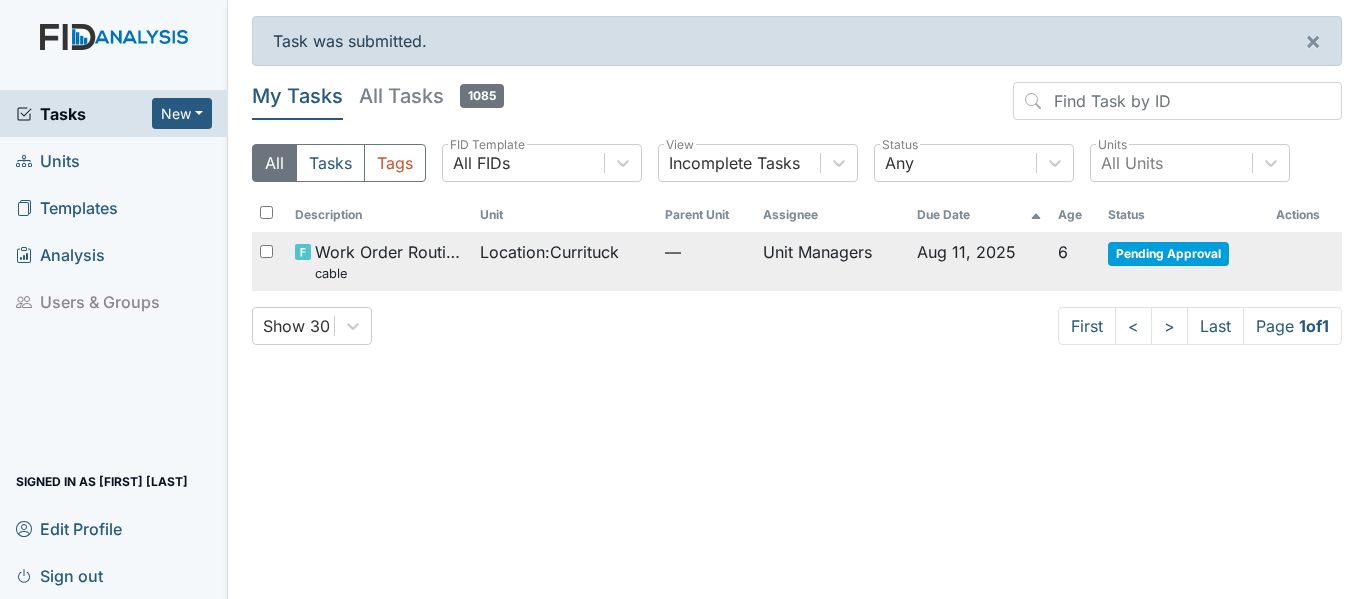 click at bounding box center [266, 251] 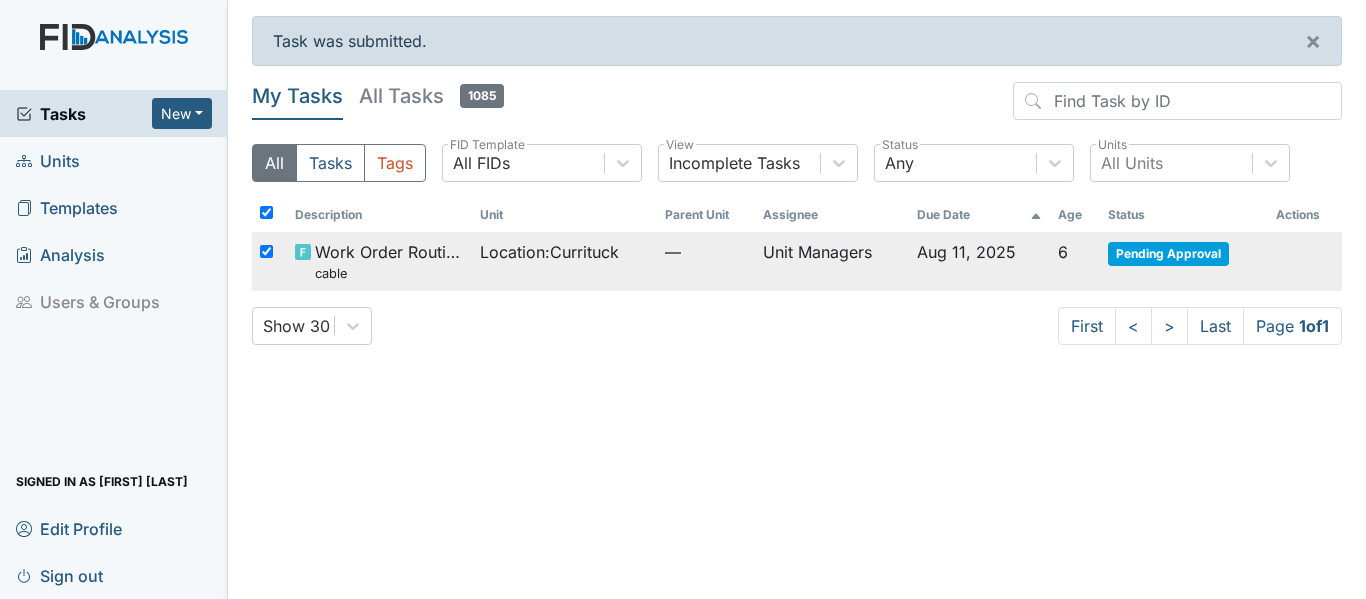 checkbox on "true" 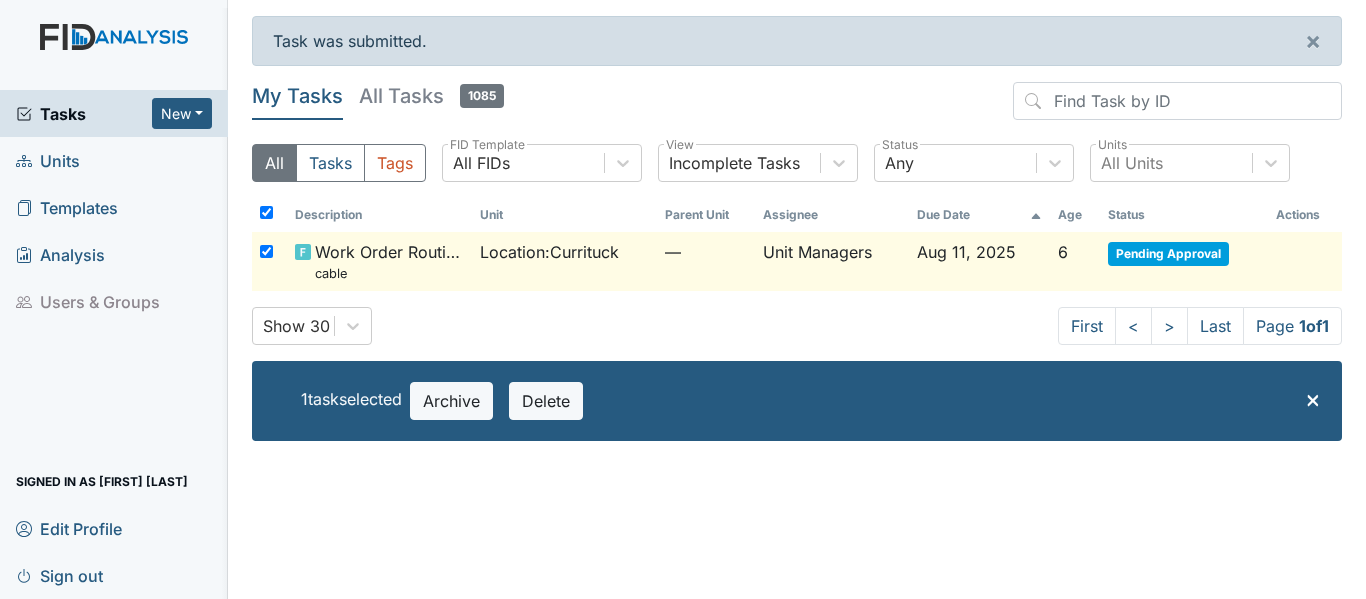 click at bounding box center (266, 251) 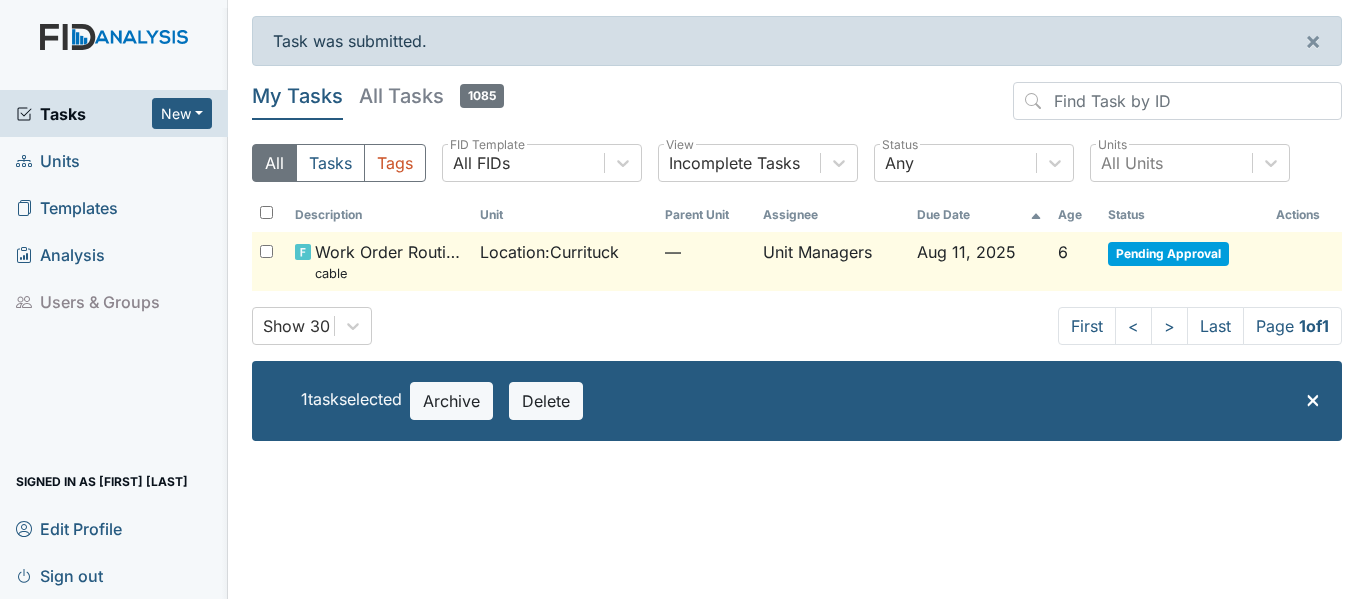 checkbox on "false" 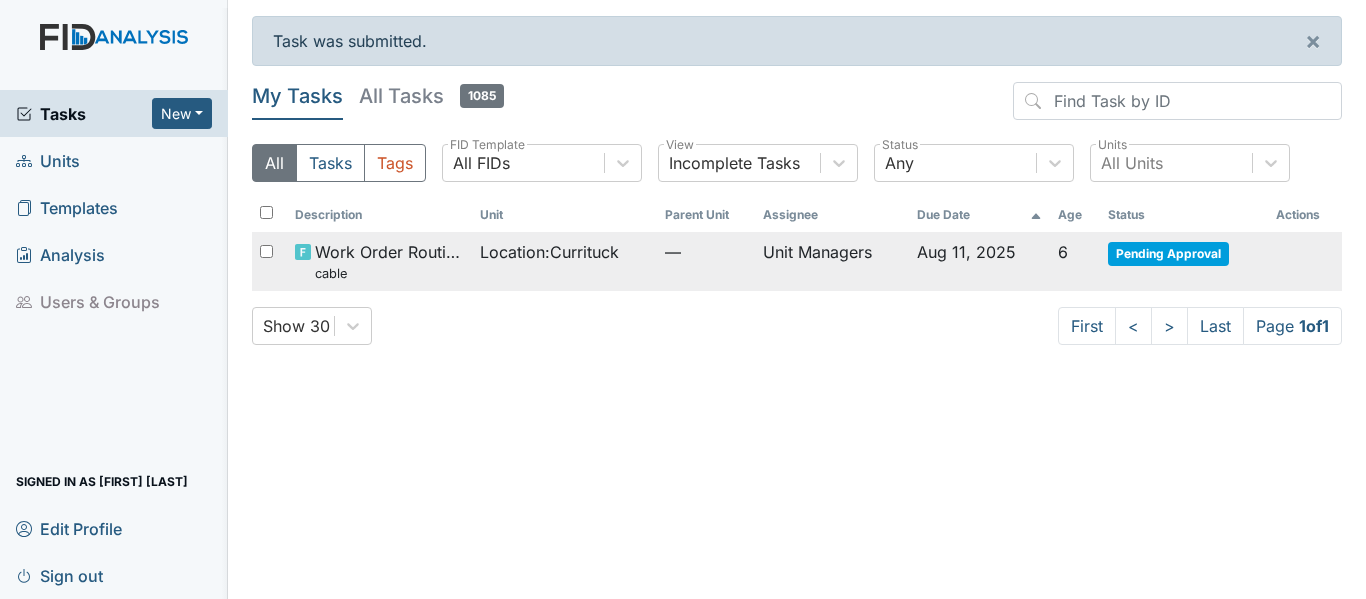 click on "Work Order Routine cable" at bounding box center [389, 261] 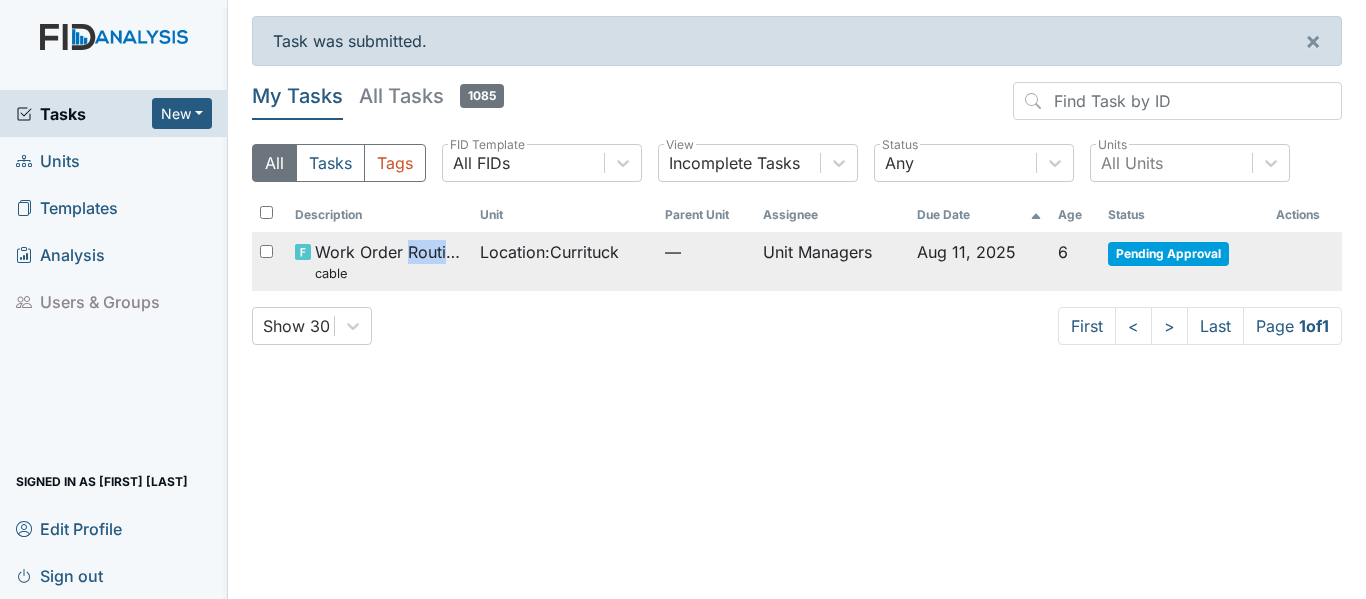 click on "Work Order Routine cable" at bounding box center (389, 261) 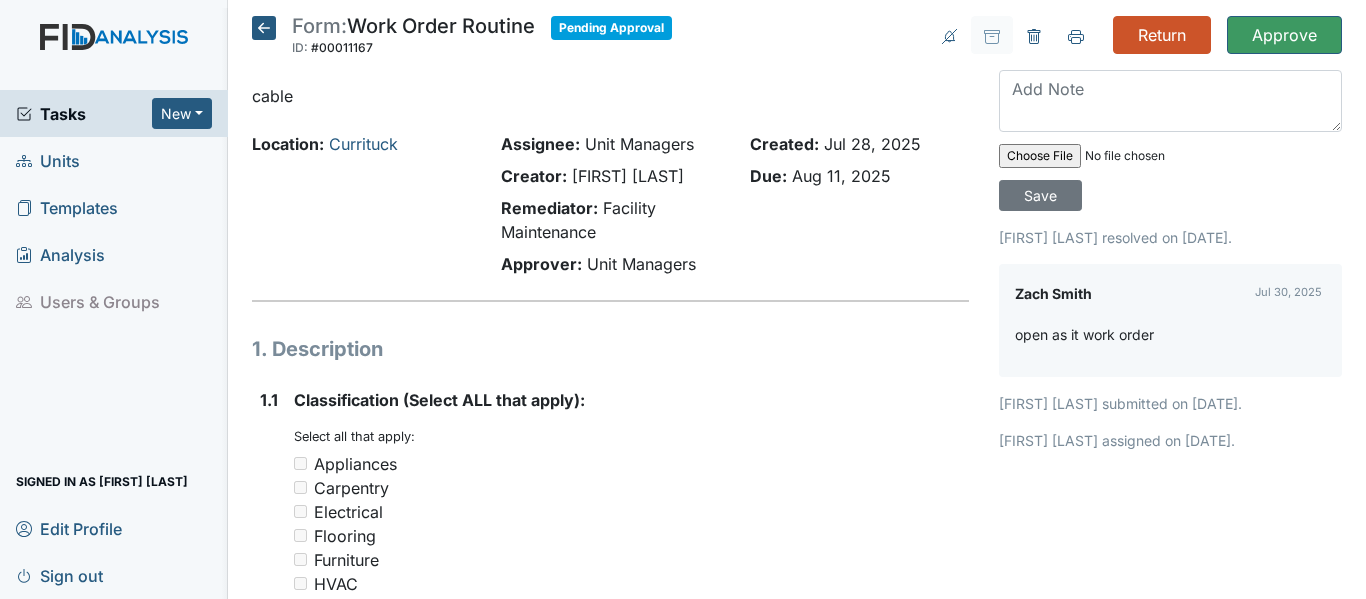 scroll, scrollTop: 0, scrollLeft: 0, axis: both 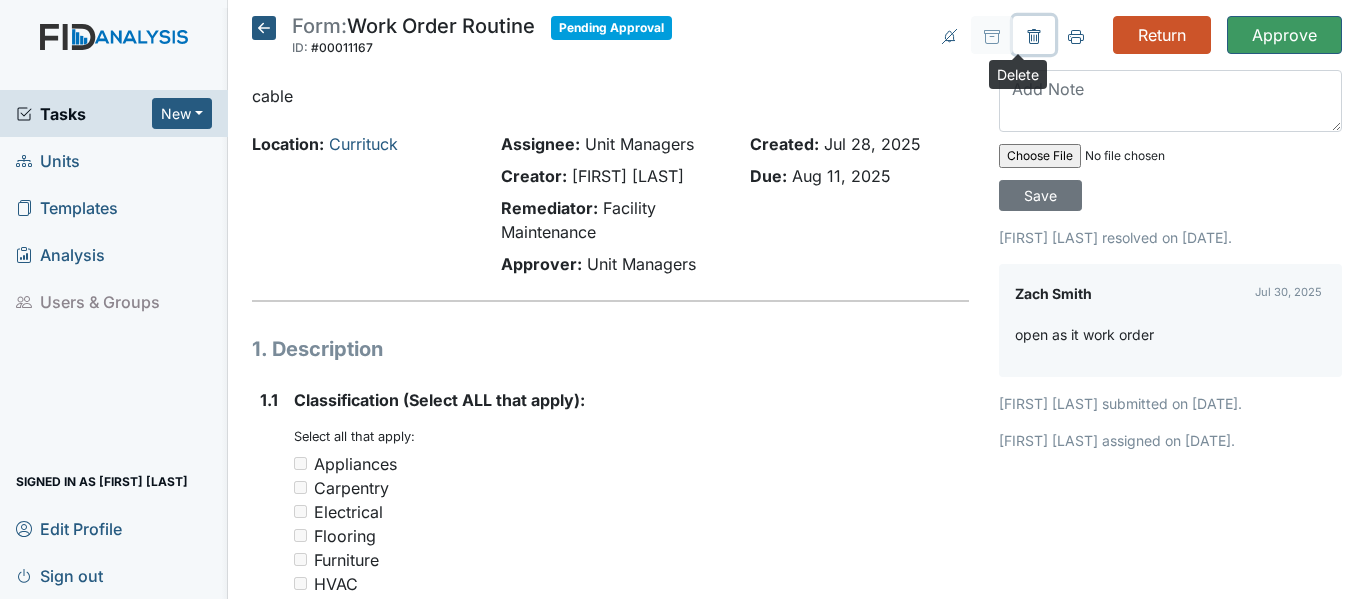 click 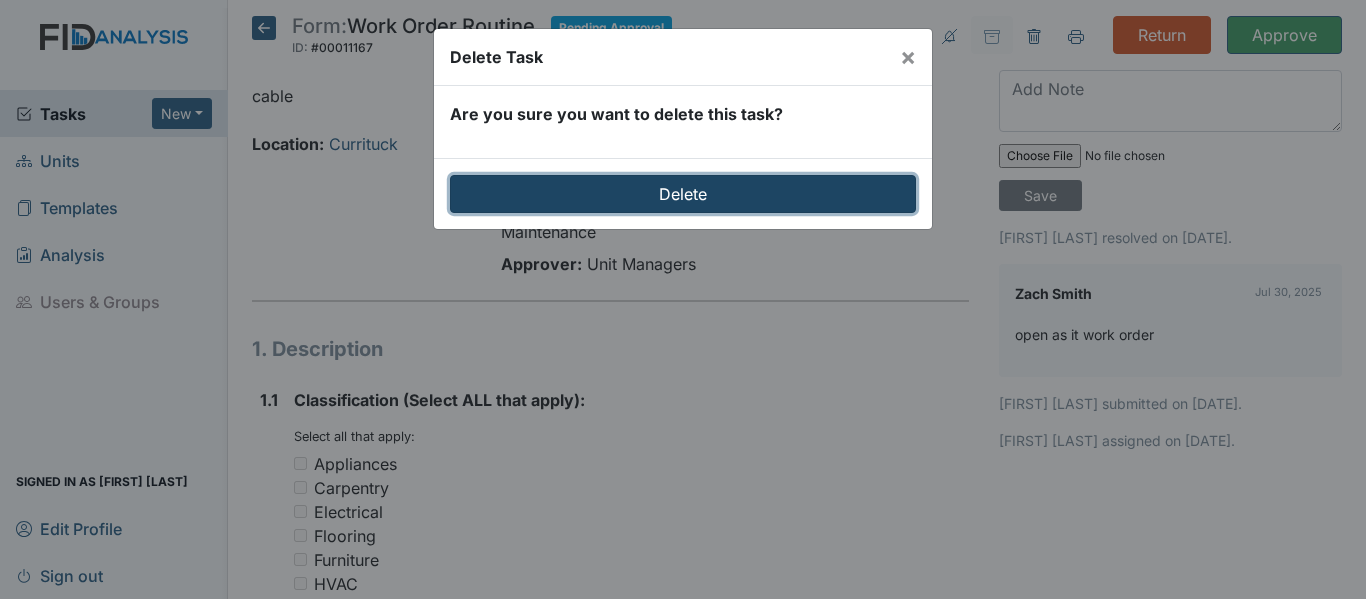 click on "Delete" at bounding box center [683, 194] 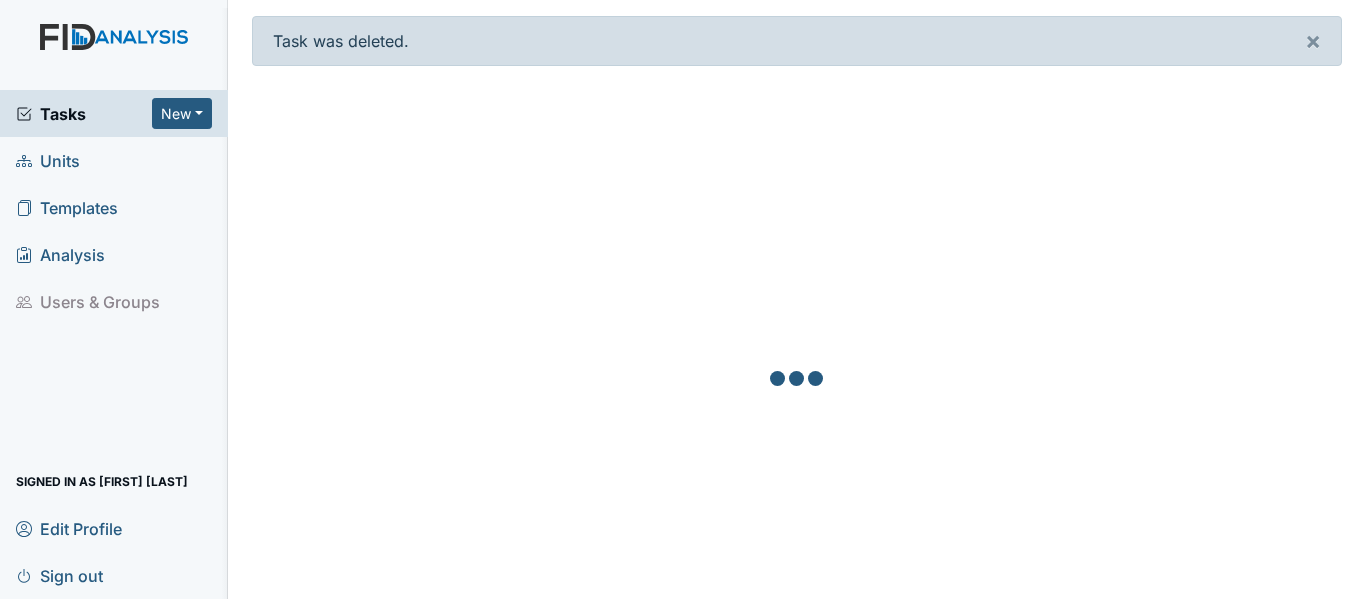 scroll, scrollTop: 0, scrollLeft: 0, axis: both 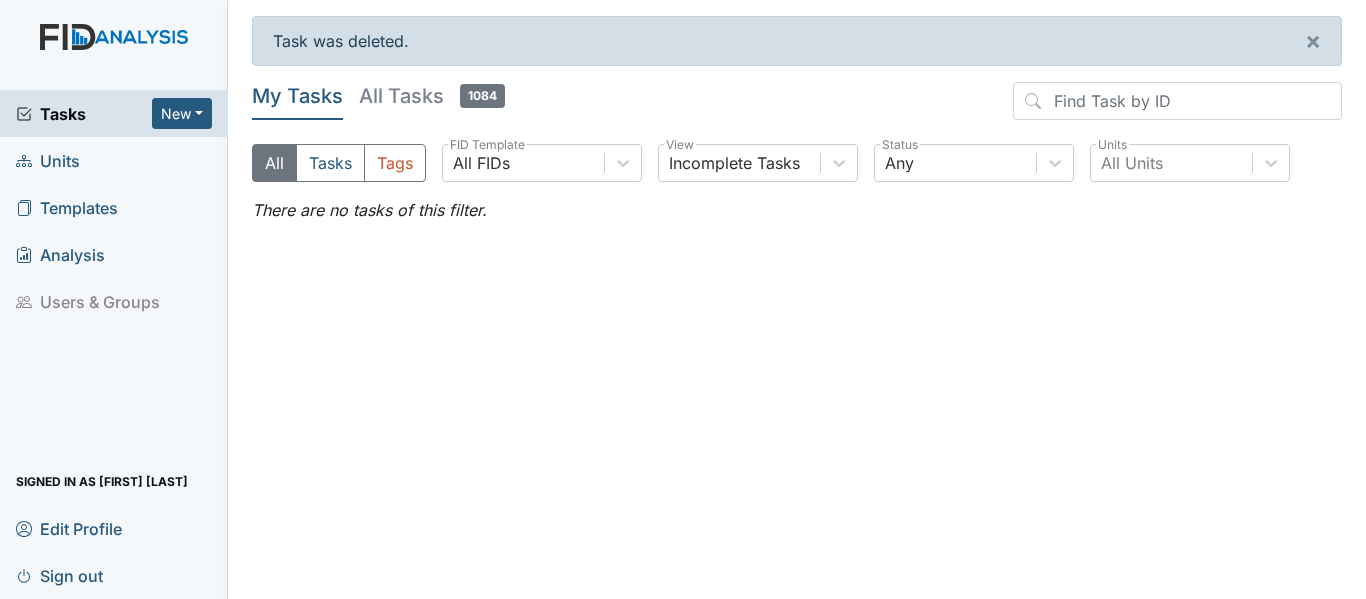 click on "Units" at bounding box center [48, 160] 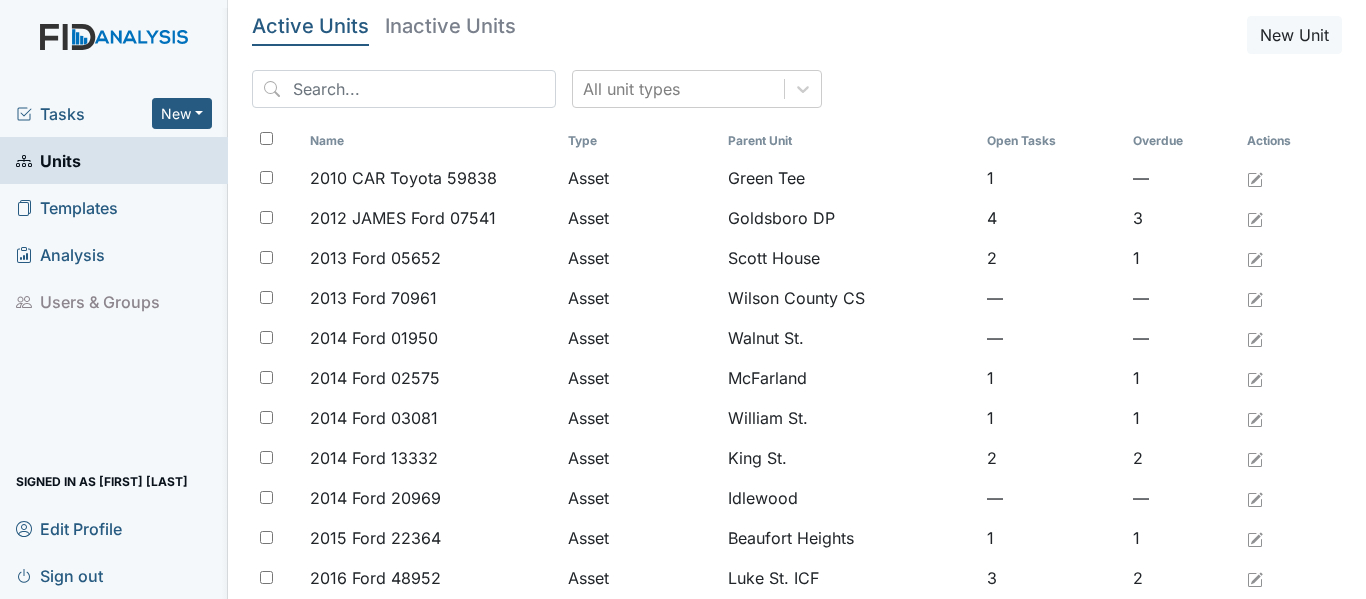 scroll, scrollTop: 0, scrollLeft: 0, axis: both 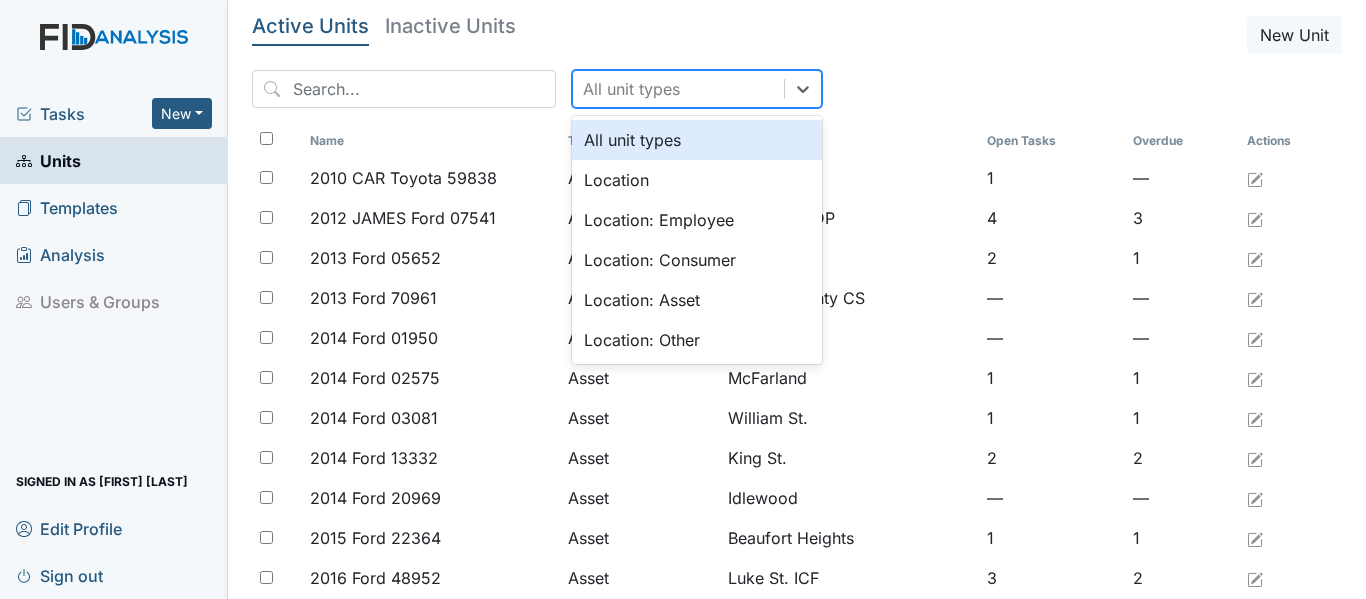 click on "All unit types" at bounding box center [678, 89] 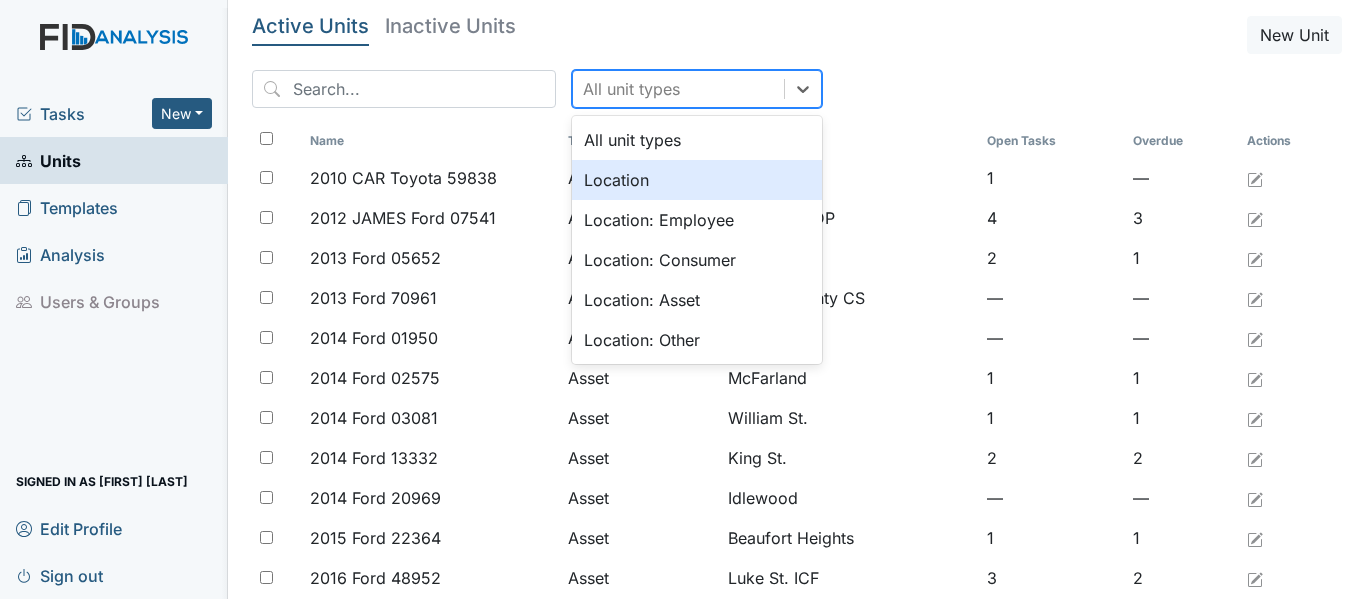 click on "Location" at bounding box center (697, 180) 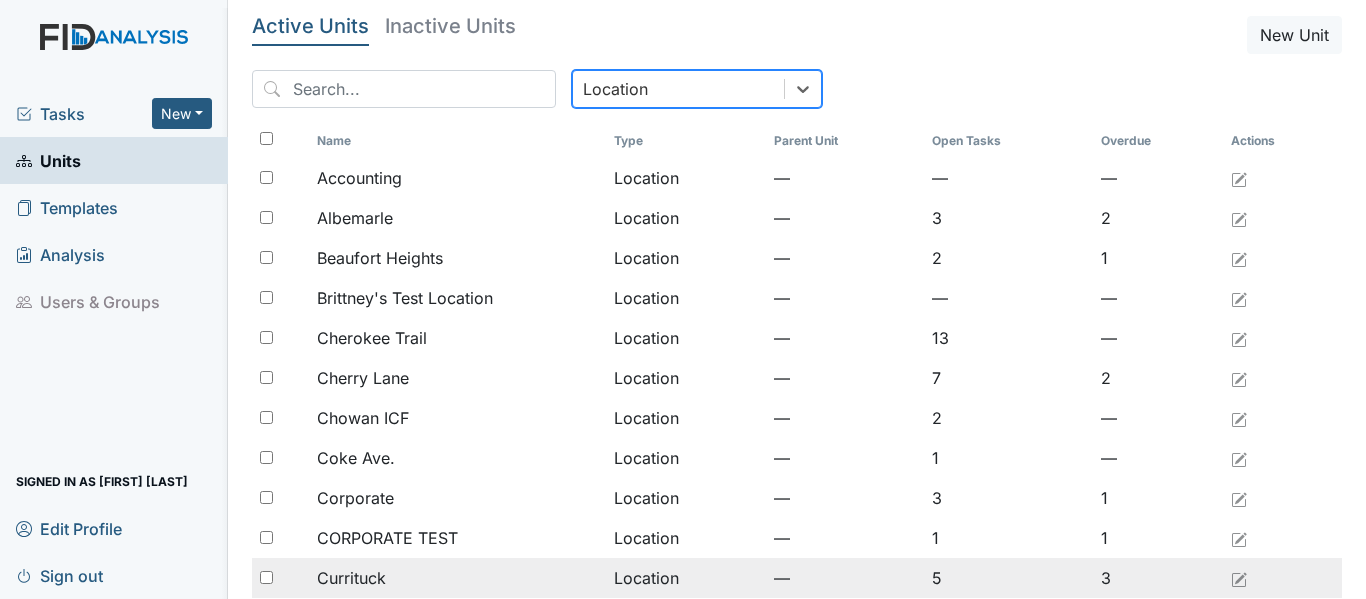click at bounding box center [266, 577] 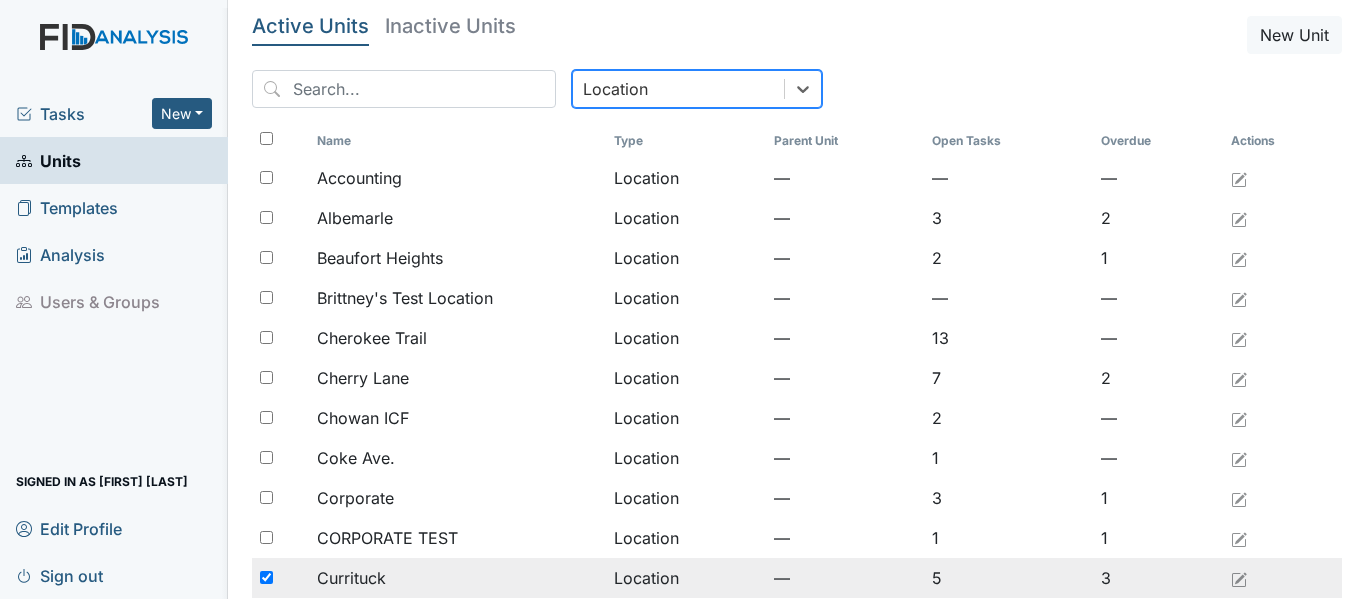 checkbox on "true" 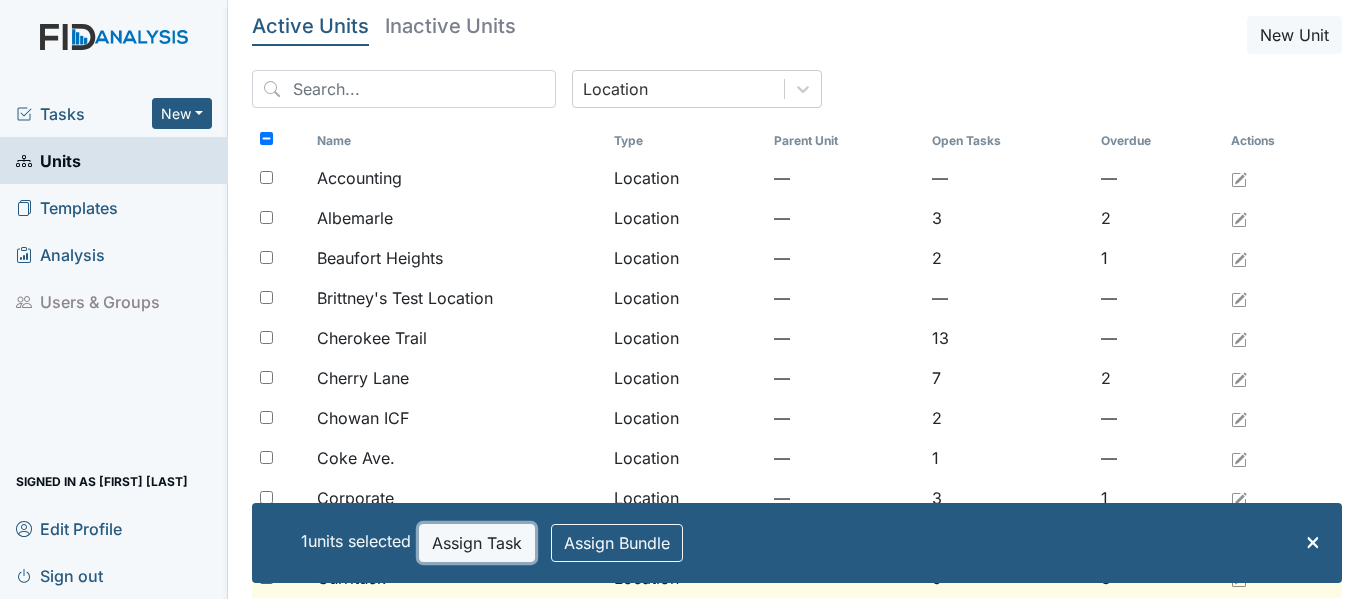 click on "Assign Task" at bounding box center [477, 543] 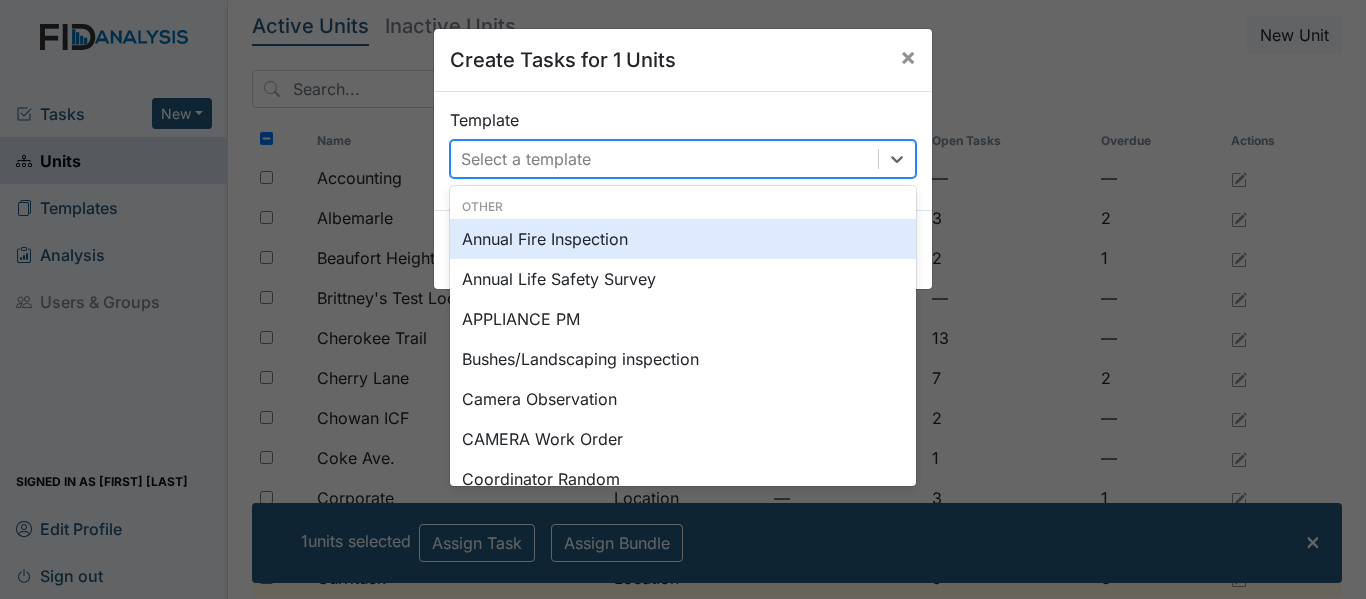 click on "Select a template" at bounding box center (664, 159) 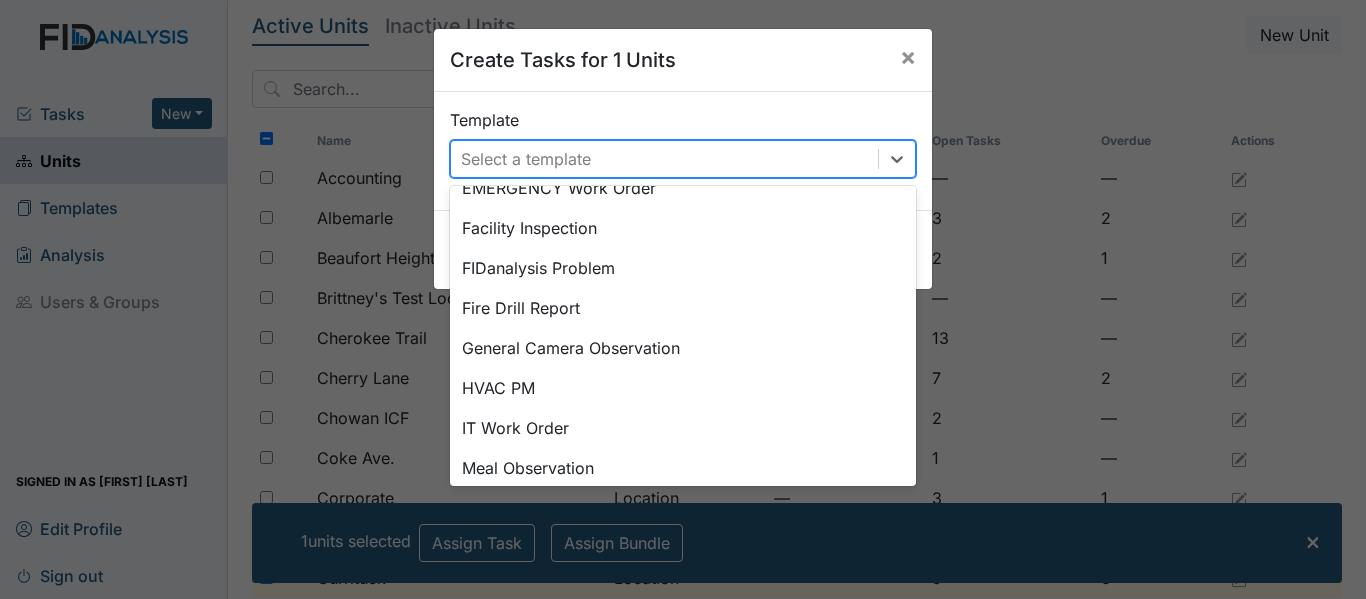scroll, scrollTop: 400, scrollLeft: 0, axis: vertical 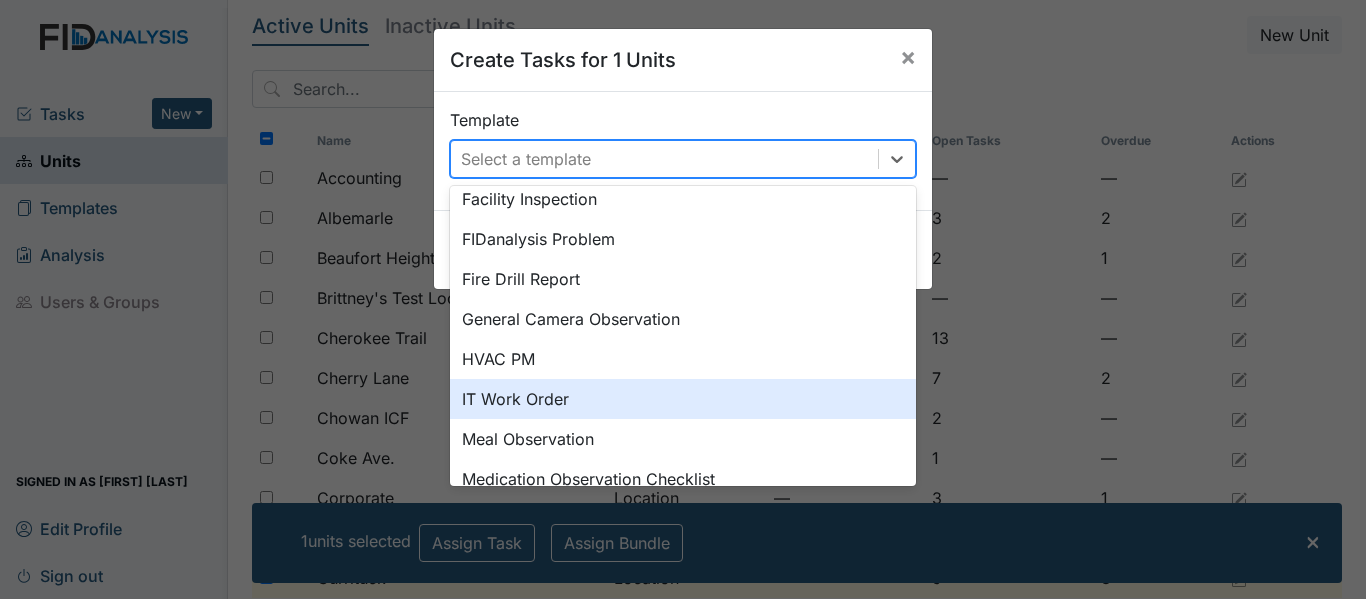 click on "IT Work Order" at bounding box center (683, 399) 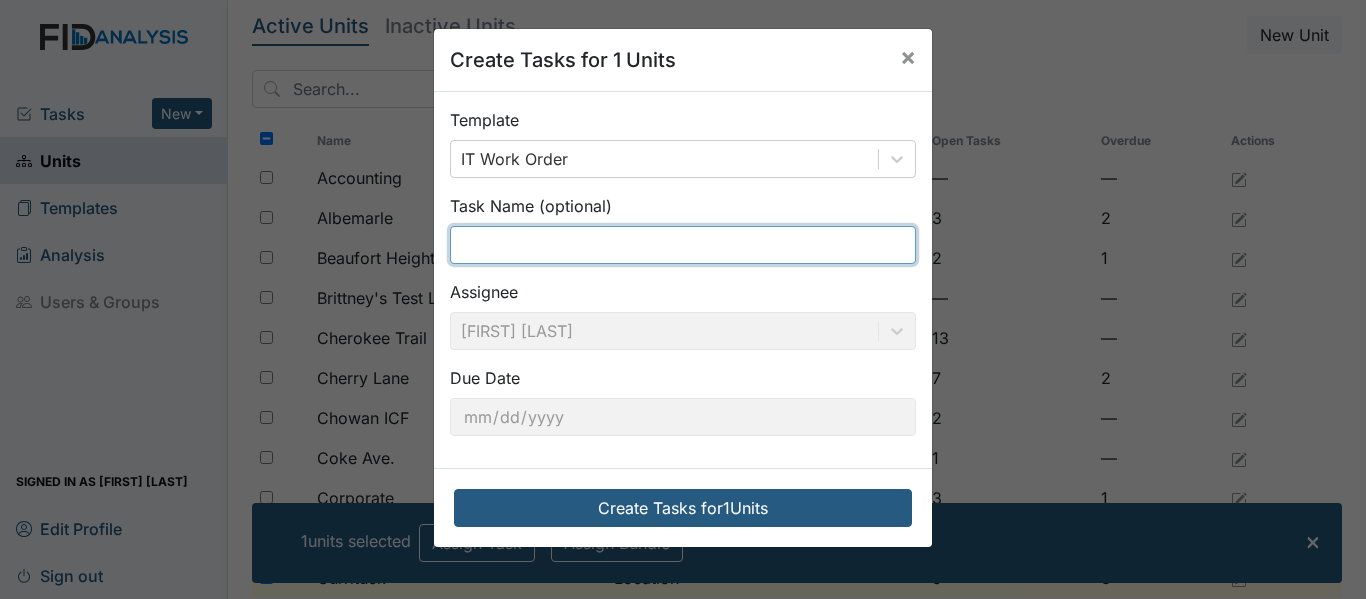 click at bounding box center (683, 245) 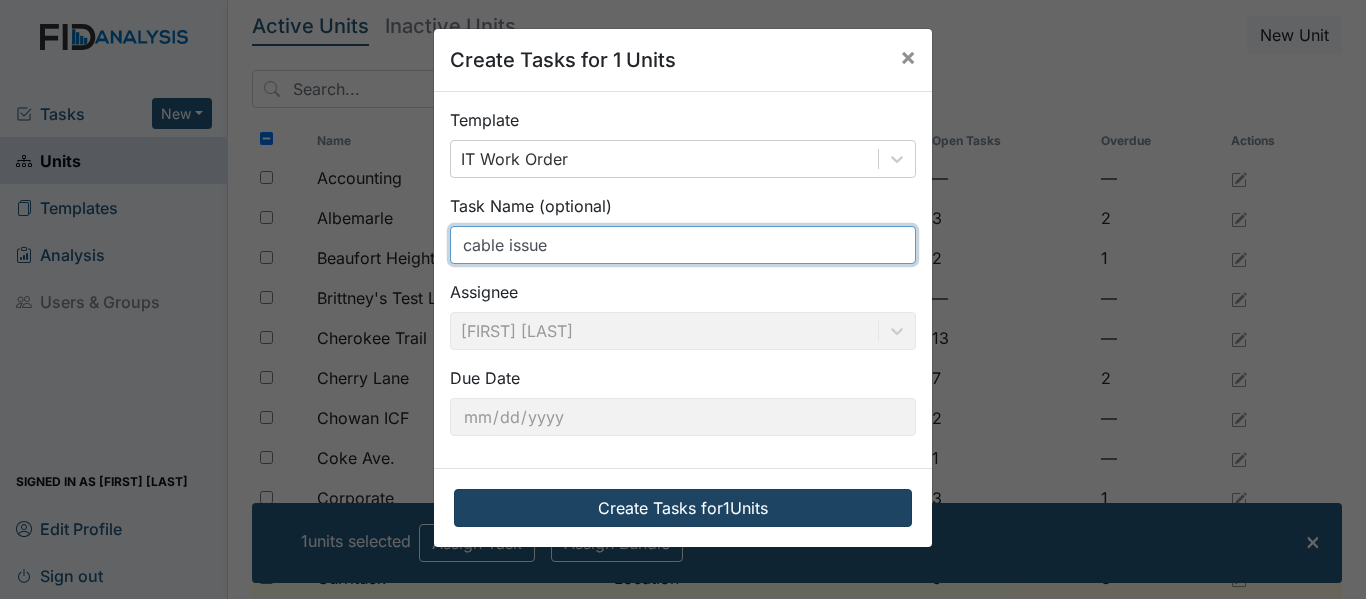 type on "cable issue" 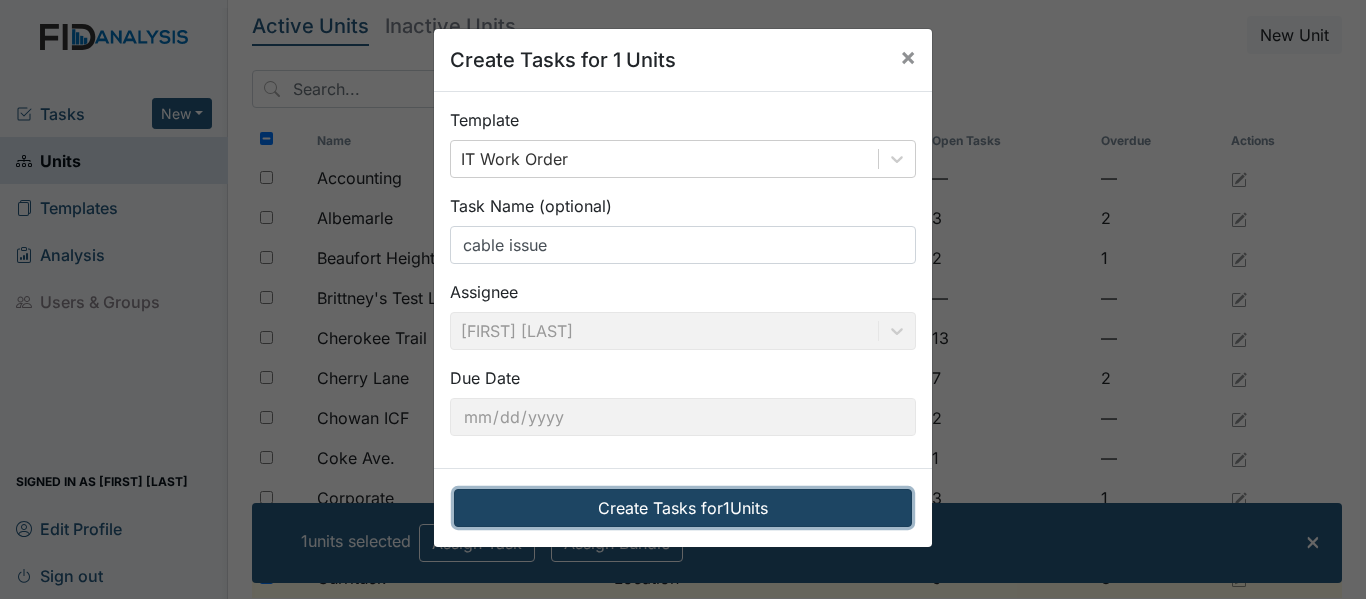 click on "Create Tasks for  1  Units" at bounding box center (683, 508) 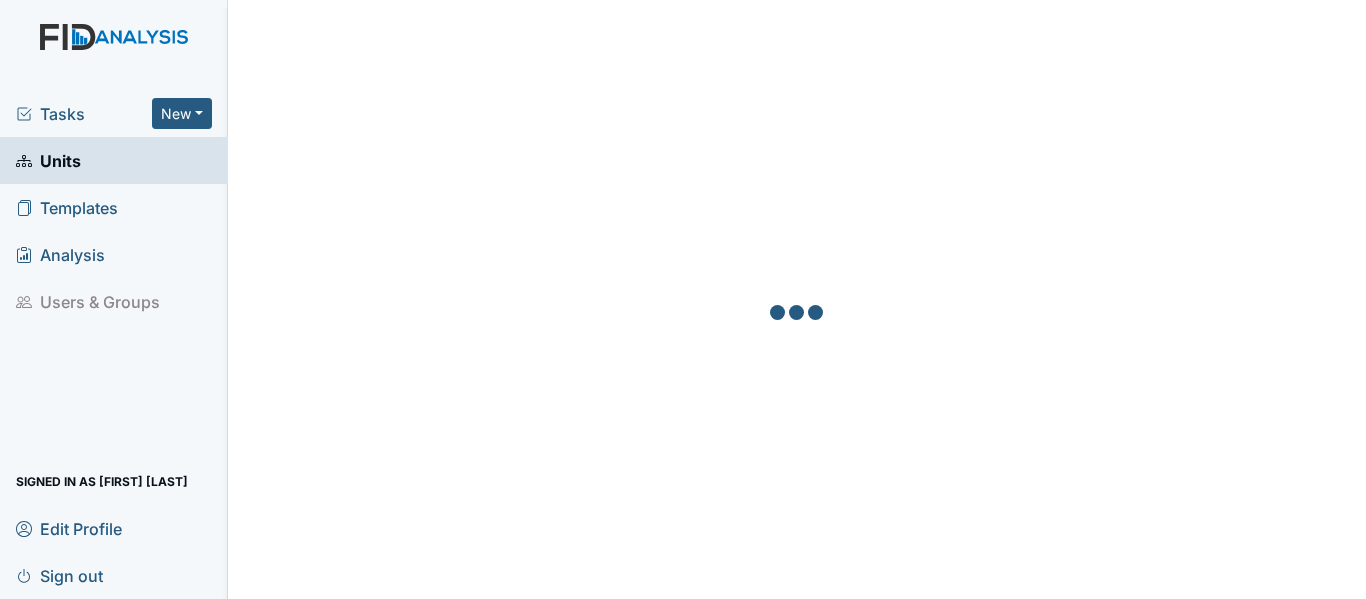 scroll, scrollTop: 0, scrollLeft: 0, axis: both 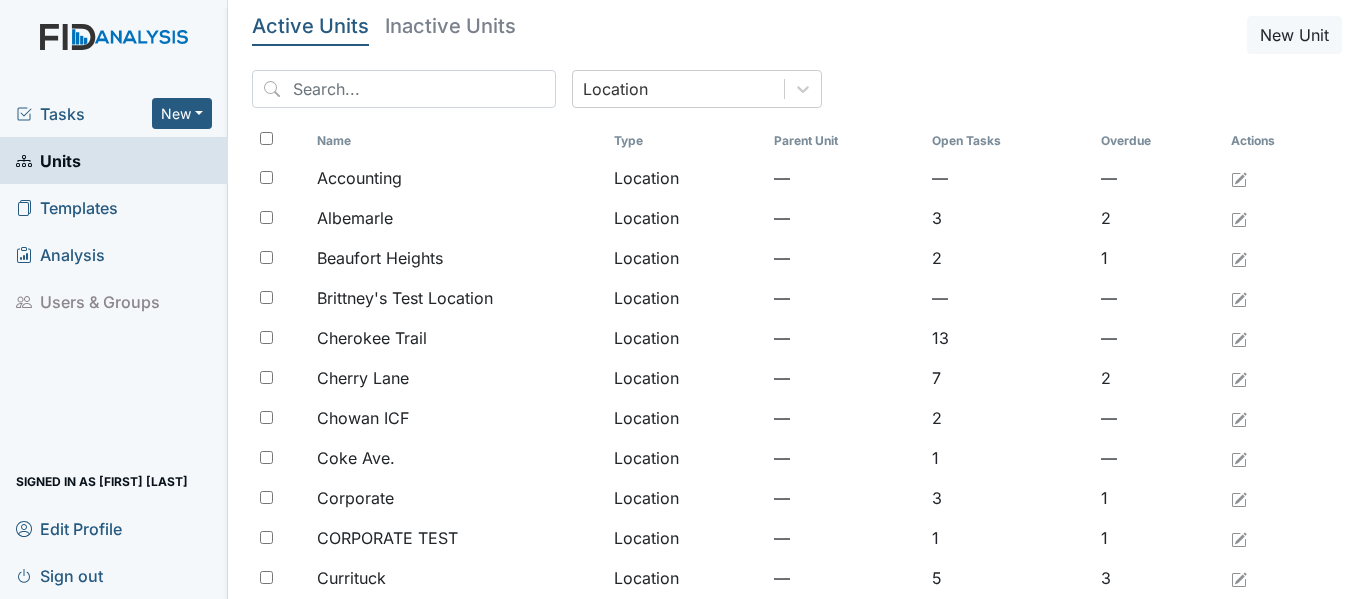 click on "Tasks" at bounding box center [84, 114] 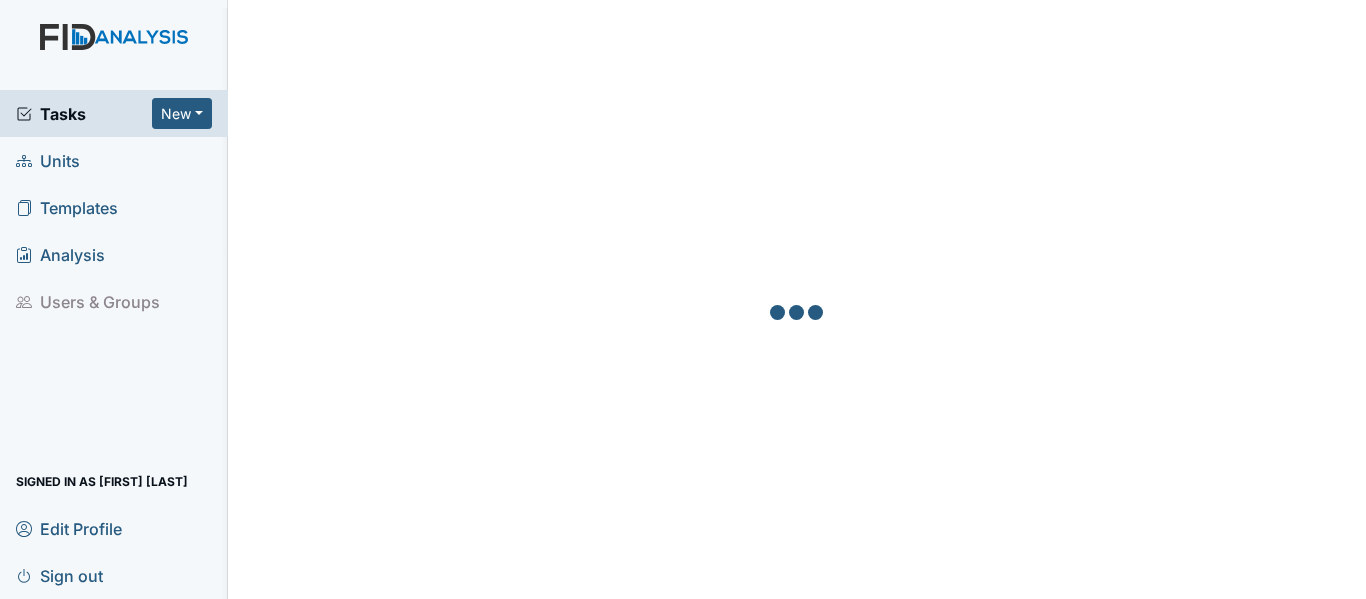 scroll, scrollTop: 0, scrollLeft: 0, axis: both 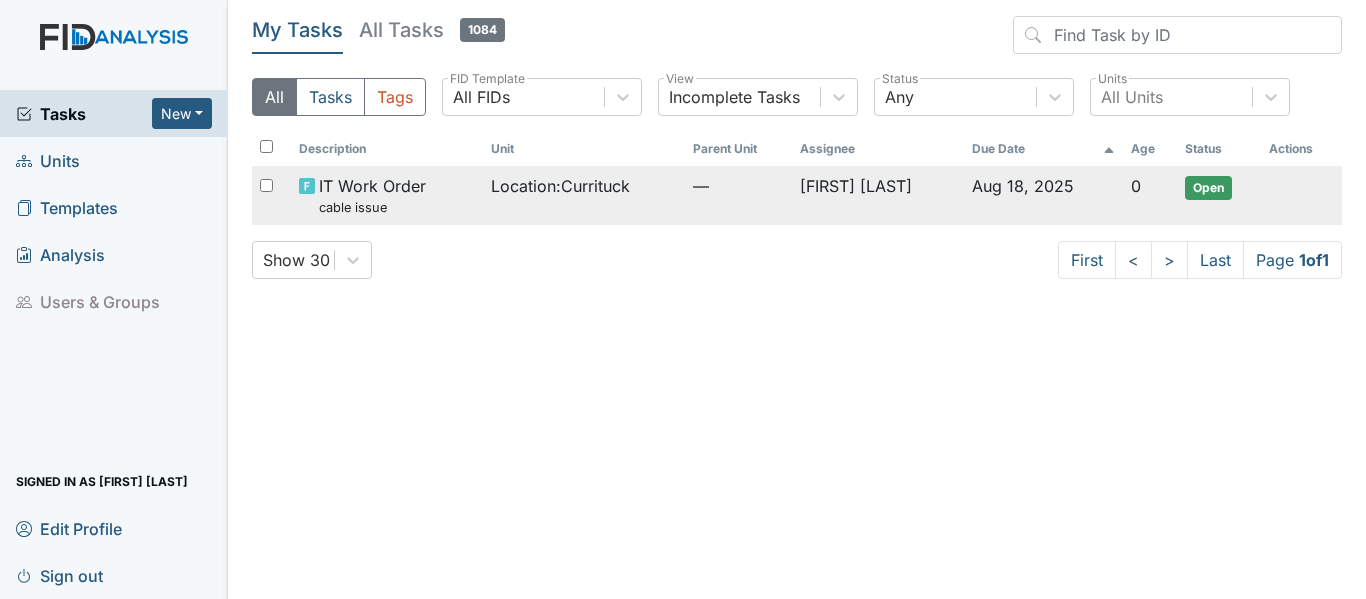 click on "Location :  [CITY]" at bounding box center (584, 195) 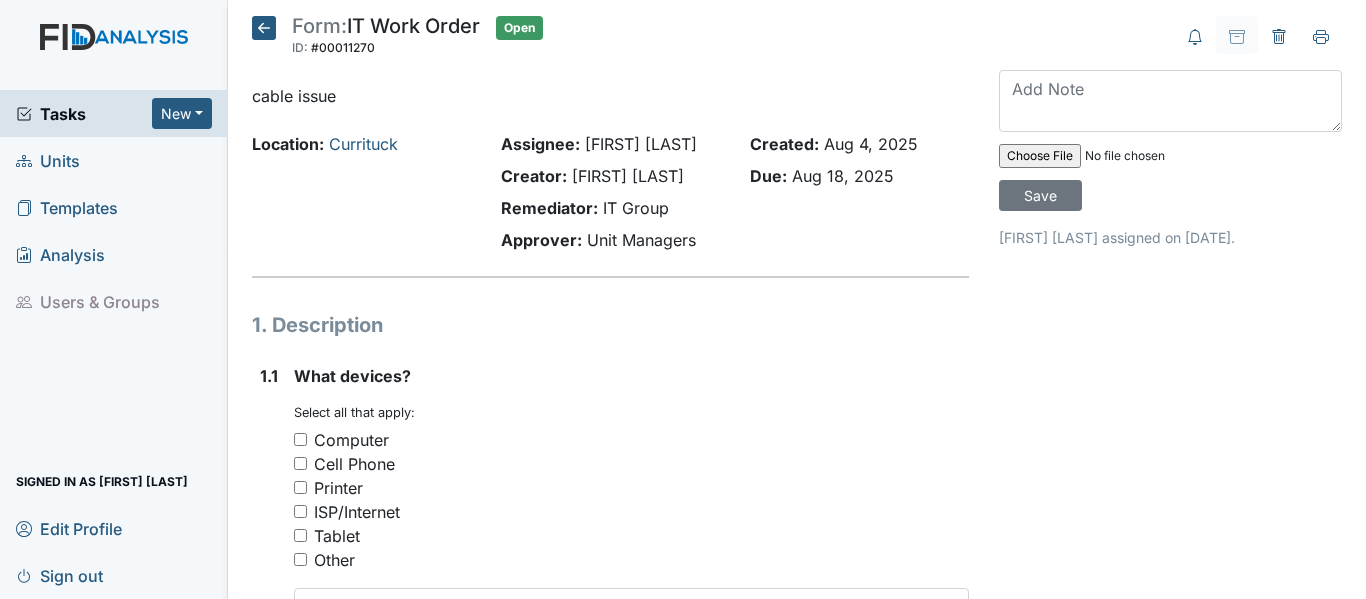 scroll, scrollTop: 0, scrollLeft: 0, axis: both 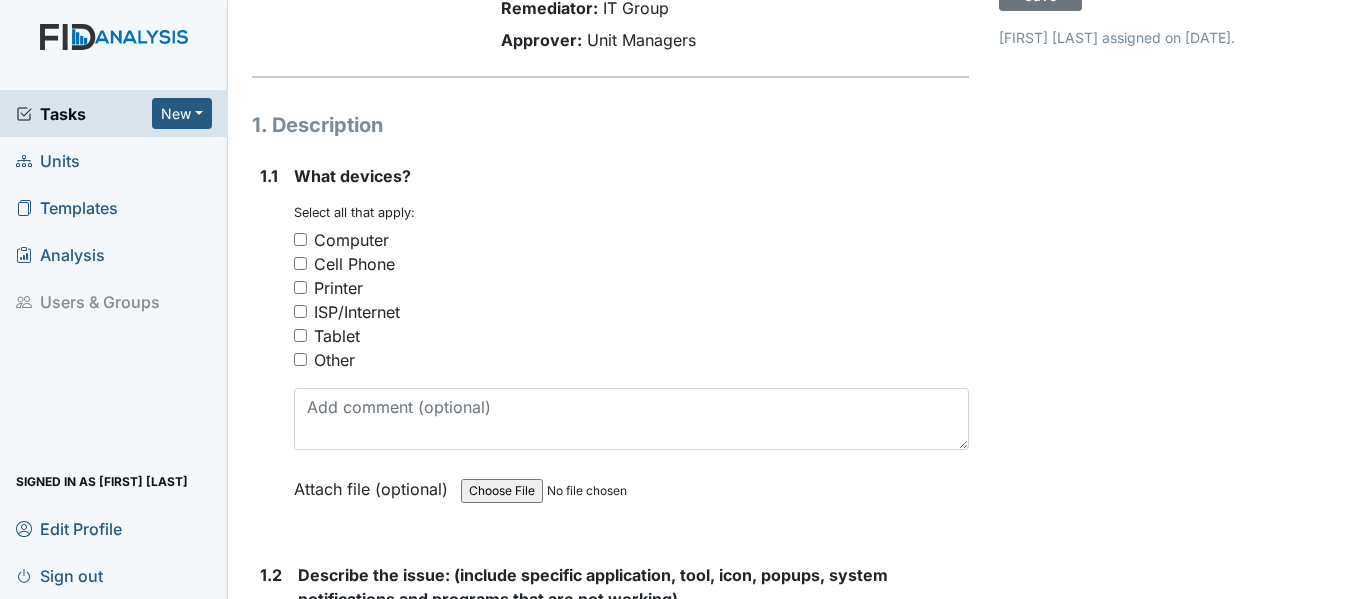 click on "Other" at bounding box center [300, 359] 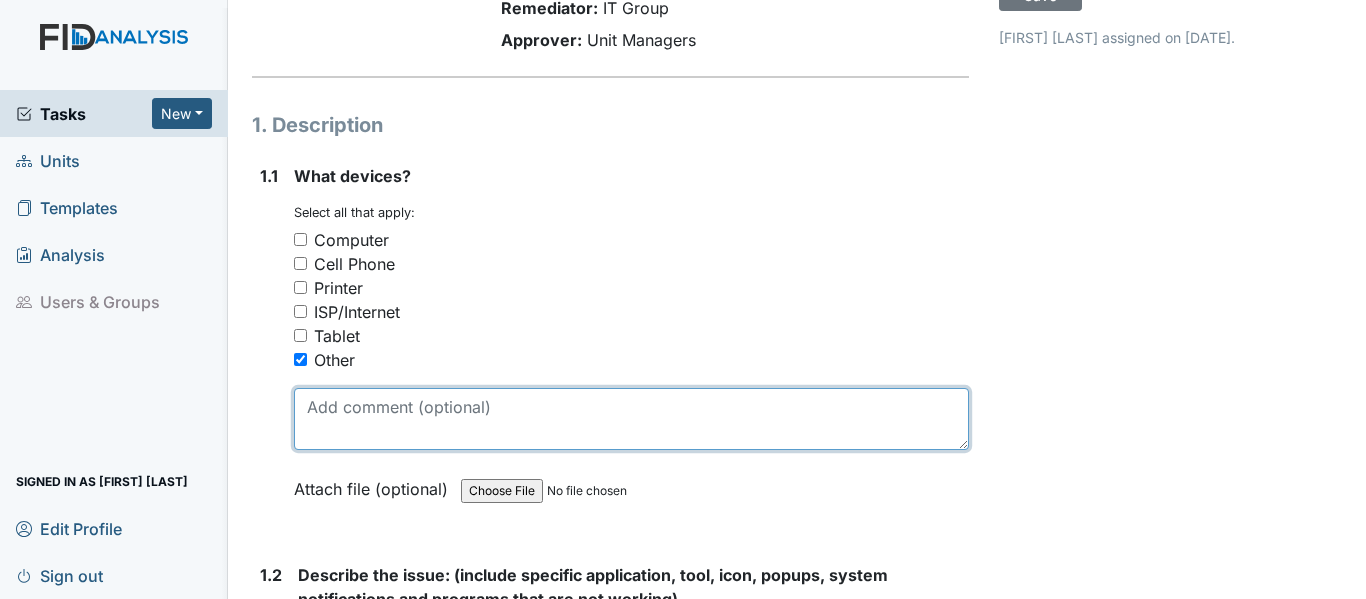 click at bounding box center (631, 419) 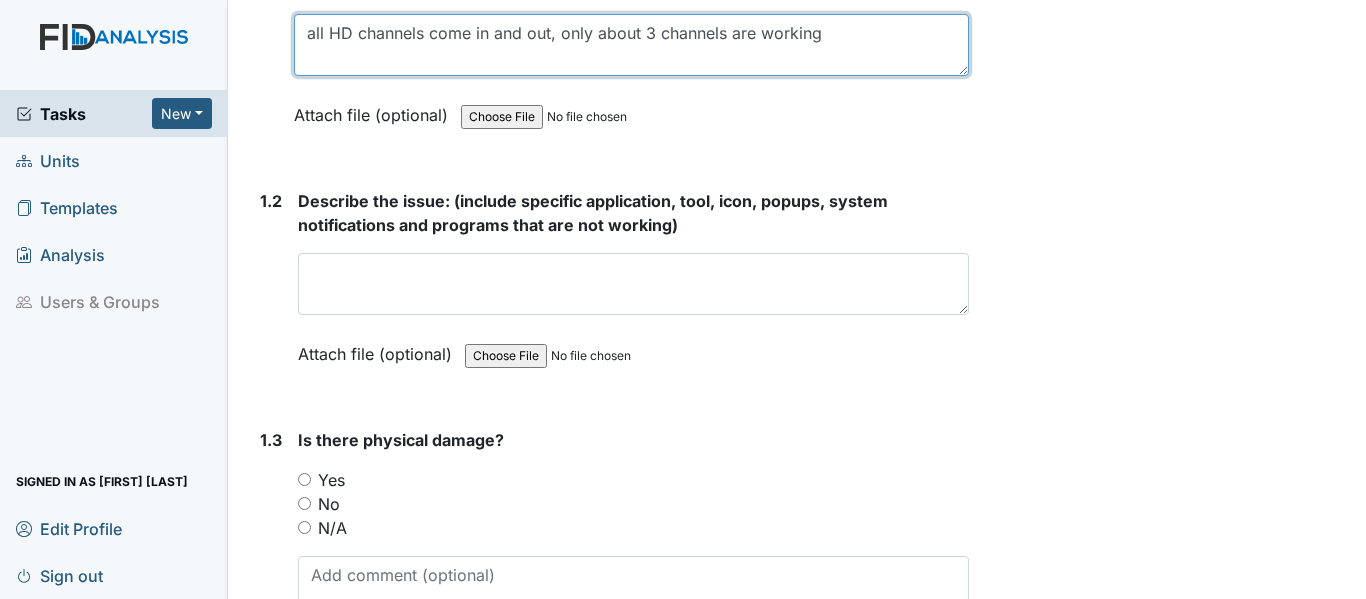 scroll, scrollTop: 700, scrollLeft: 0, axis: vertical 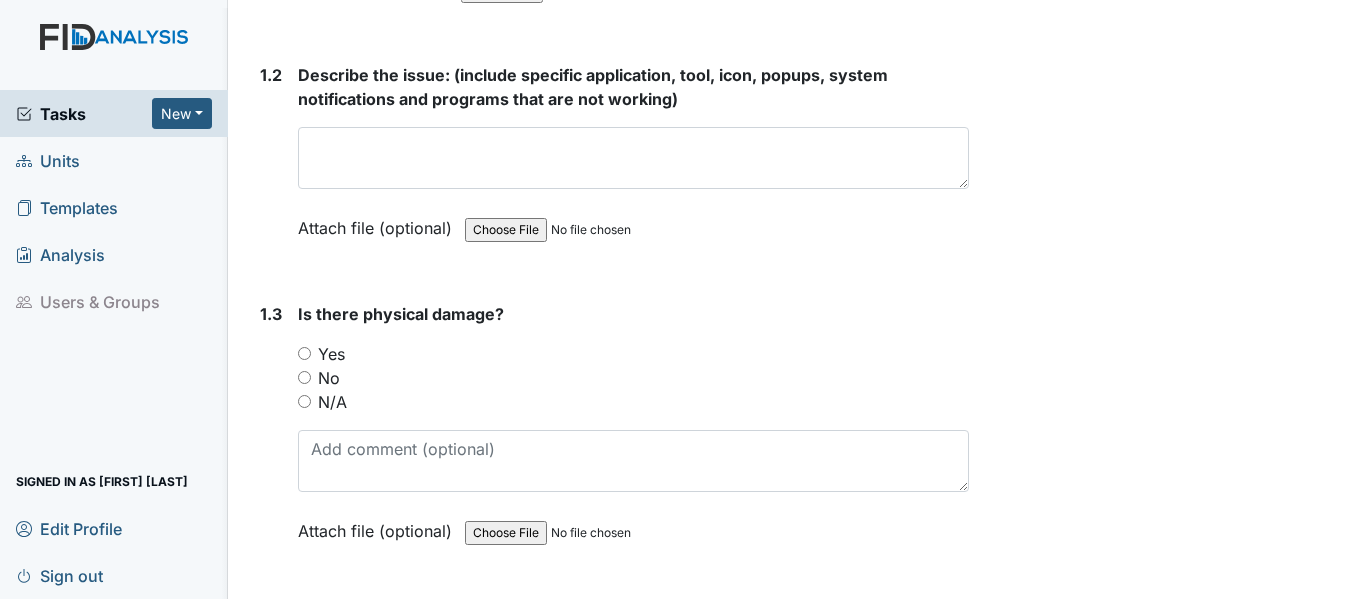 type on "all HD channels come in and out, only about 3 channels are working" 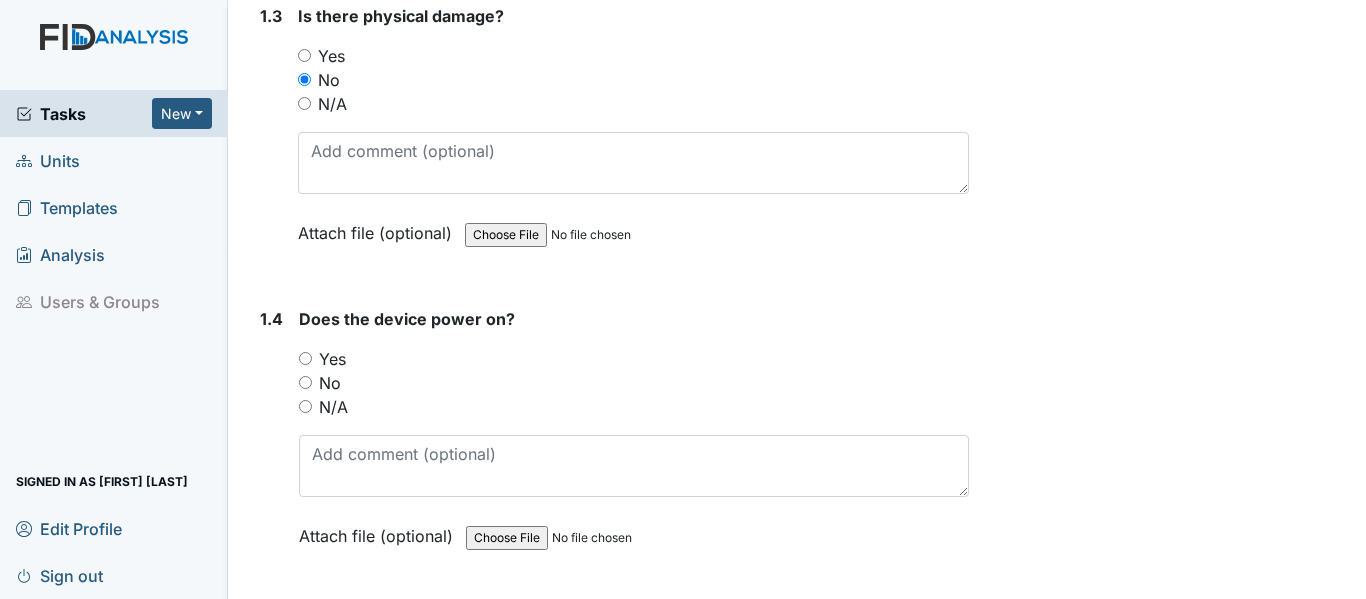 scroll, scrollTop: 1000, scrollLeft: 0, axis: vertical 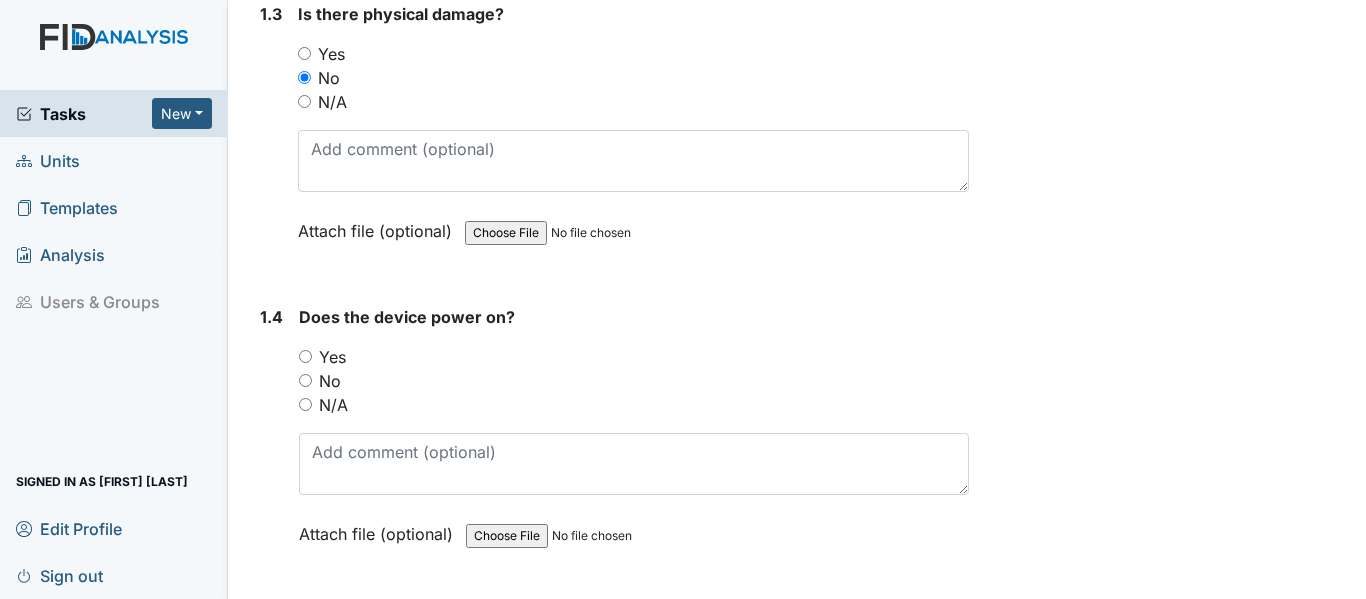 click on "Yes" at bounding box center [305, 356] 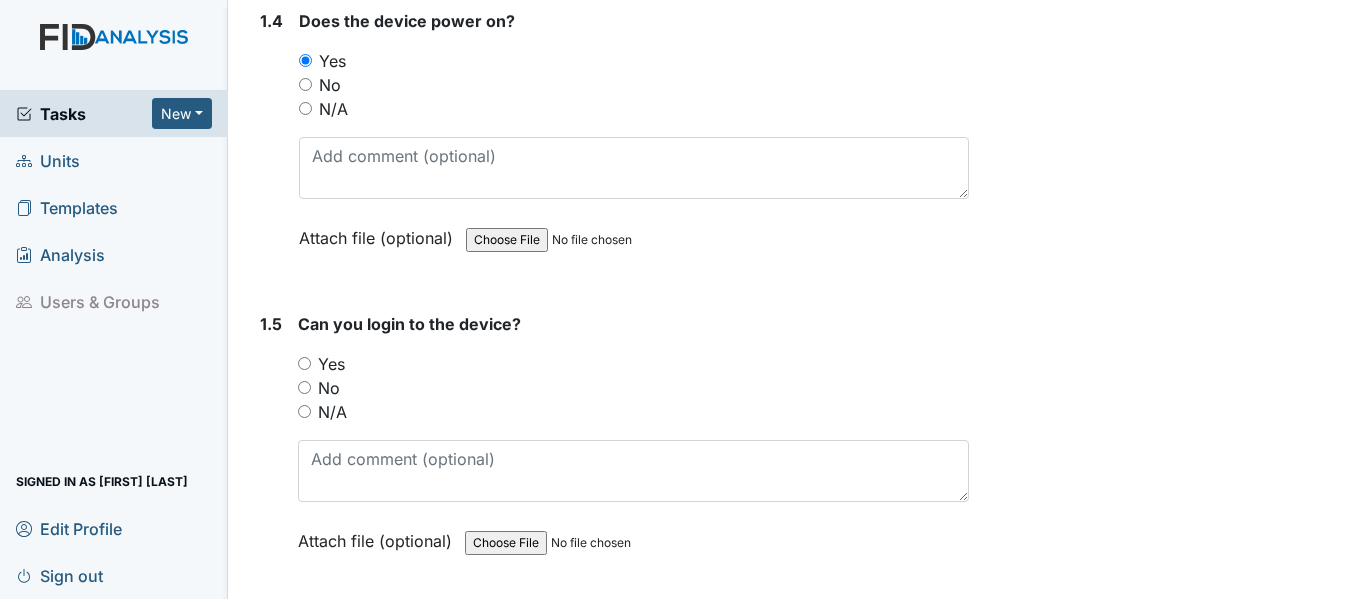scroll, scrollTop: 1300, scrollLeft: 0, axis: vertical 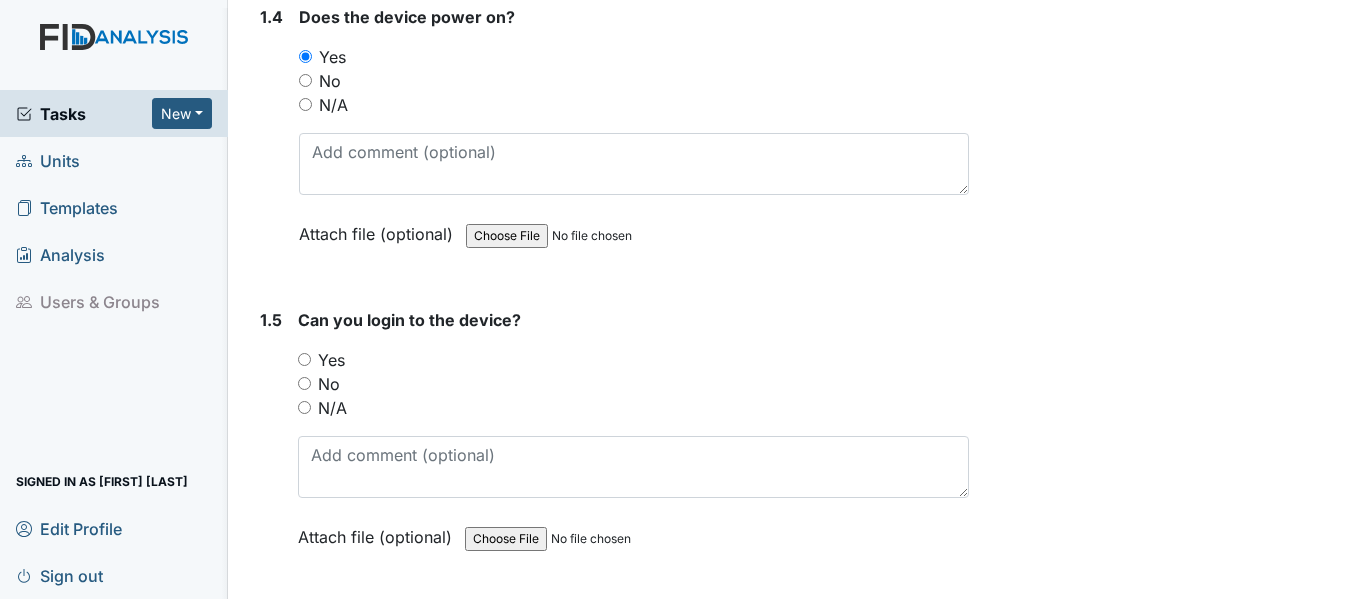 click on "N/A" at bounding box center [633, 408] 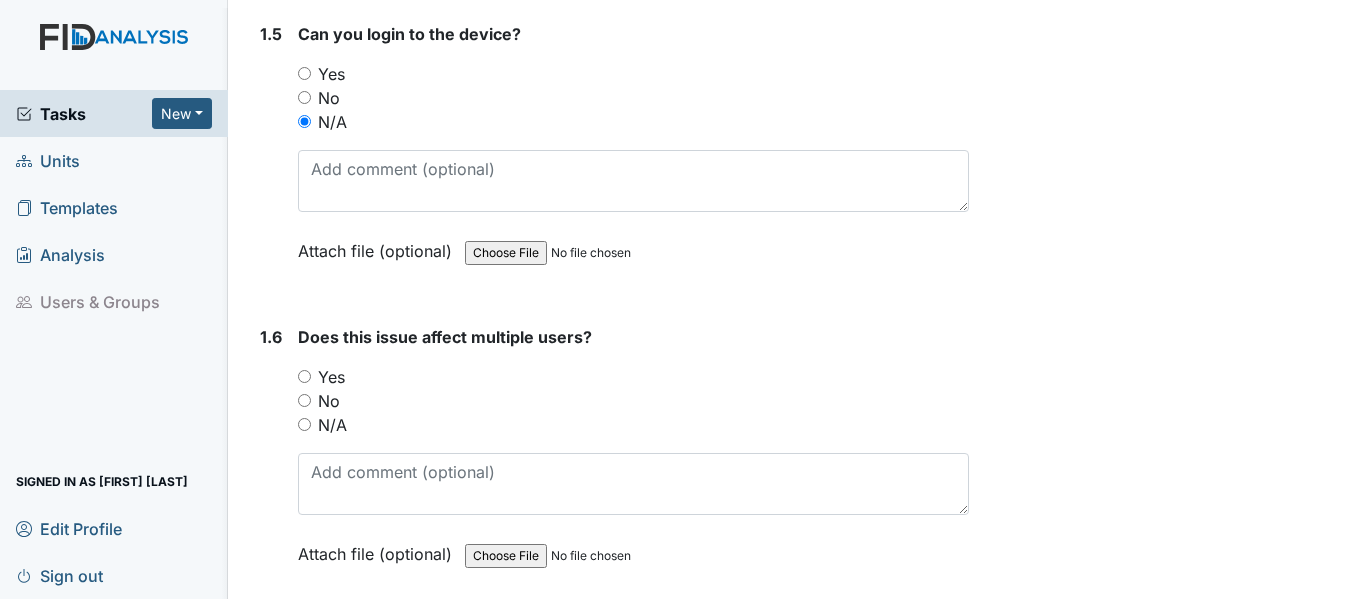 scroll, scrollTop: 1693, scrollLeft: 0, axis: vertical 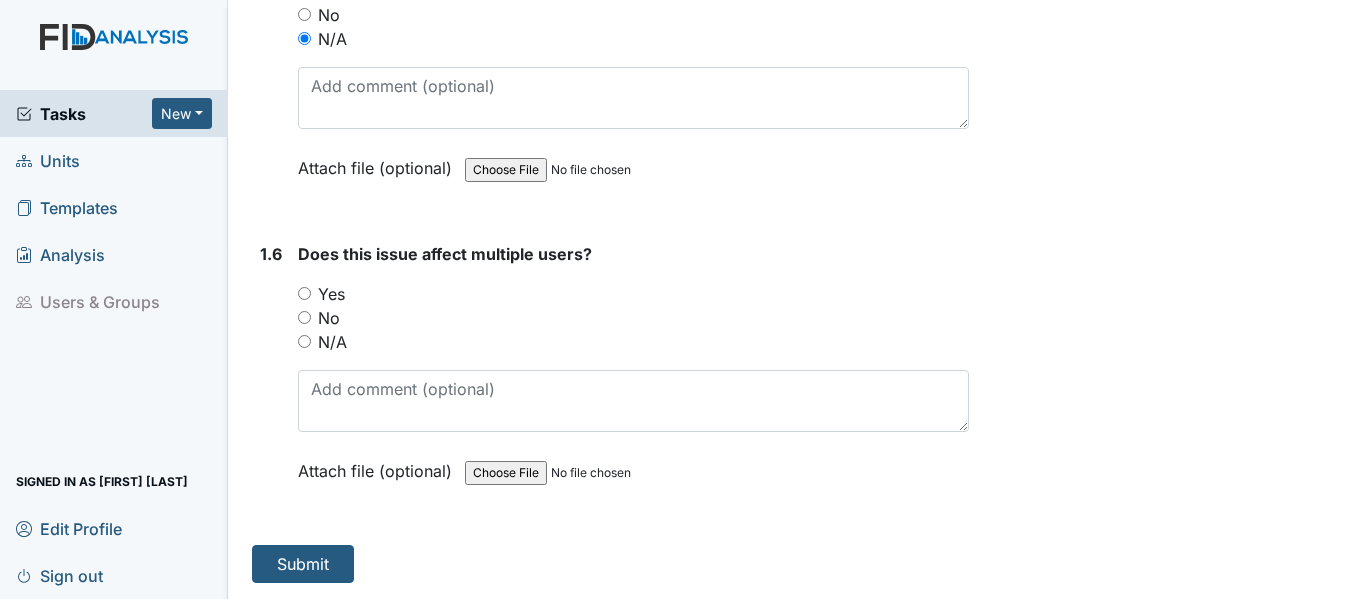 click on "Yes" at bounding box center (304, 293) 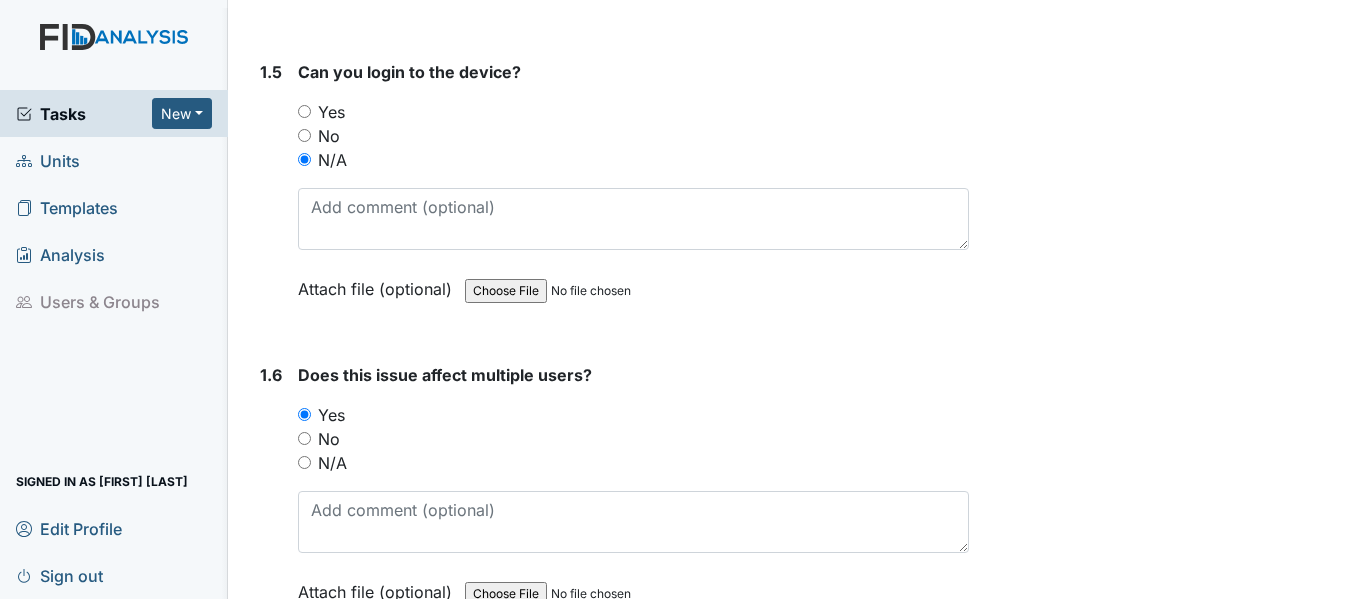 scroll, scrollTop: 1693, scrollLeft: 0, axis: vertical 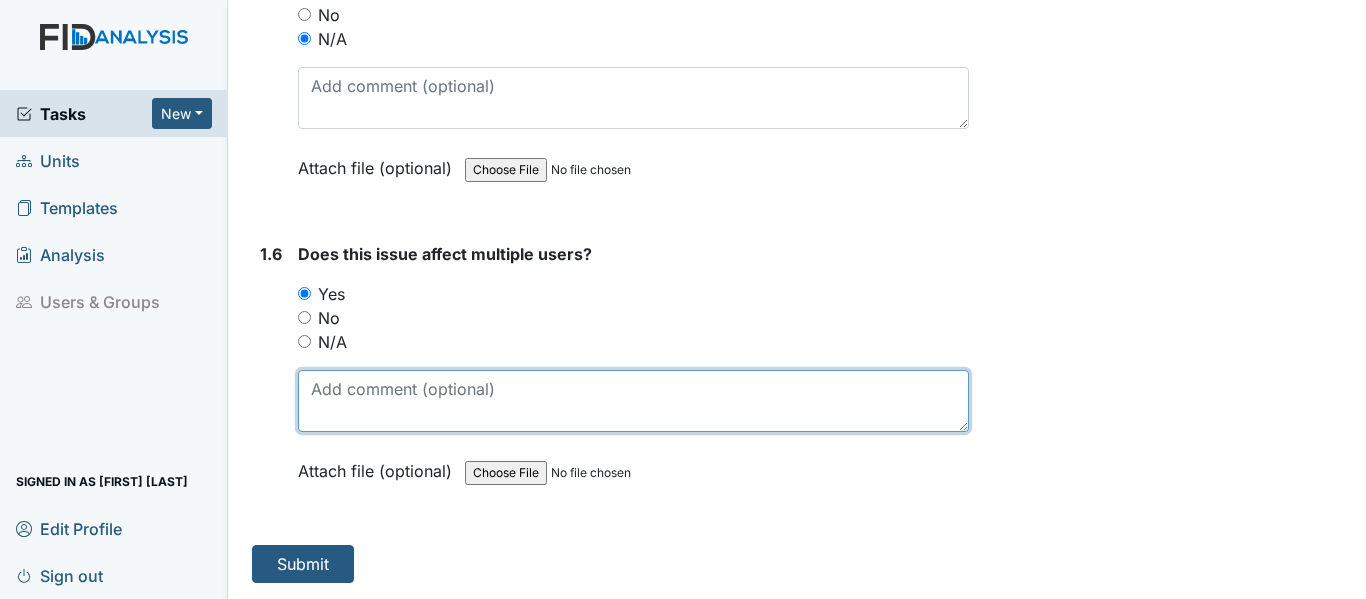 drag, startPoint x: 487, startPoint y: 412, endPoint x: 471, endPoint y: 397, distance: 21.931713 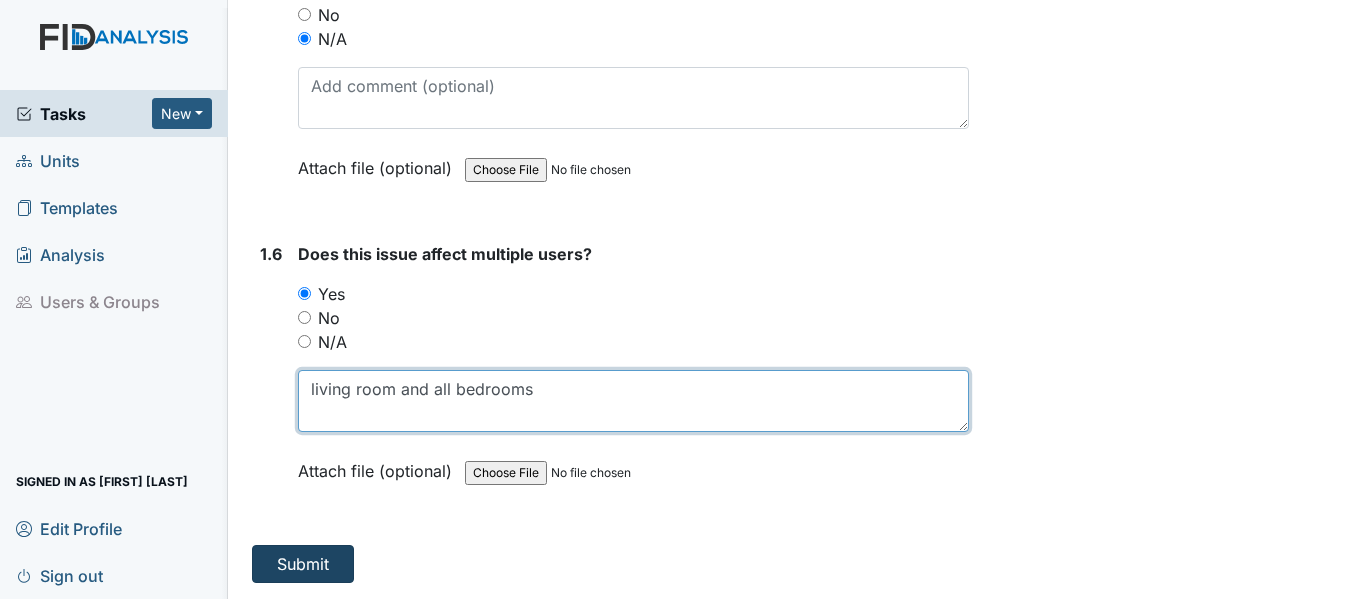type on "living room and all bedrooms" 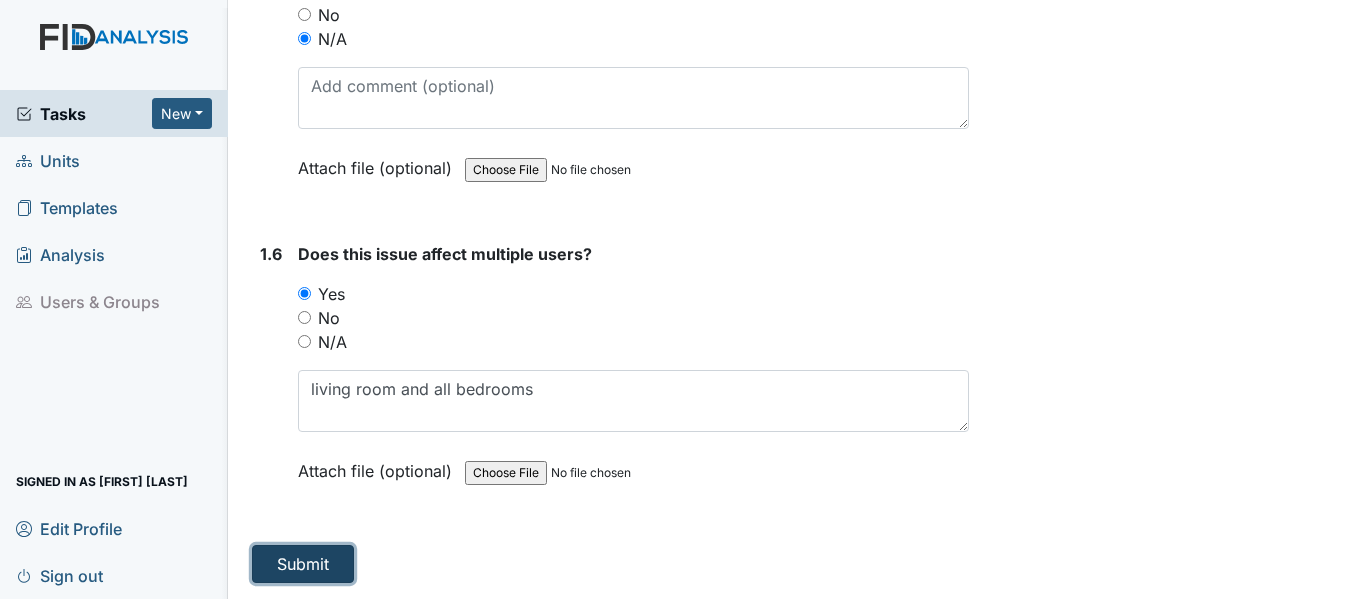 click on "Submit" at bounding box center [303, 564] 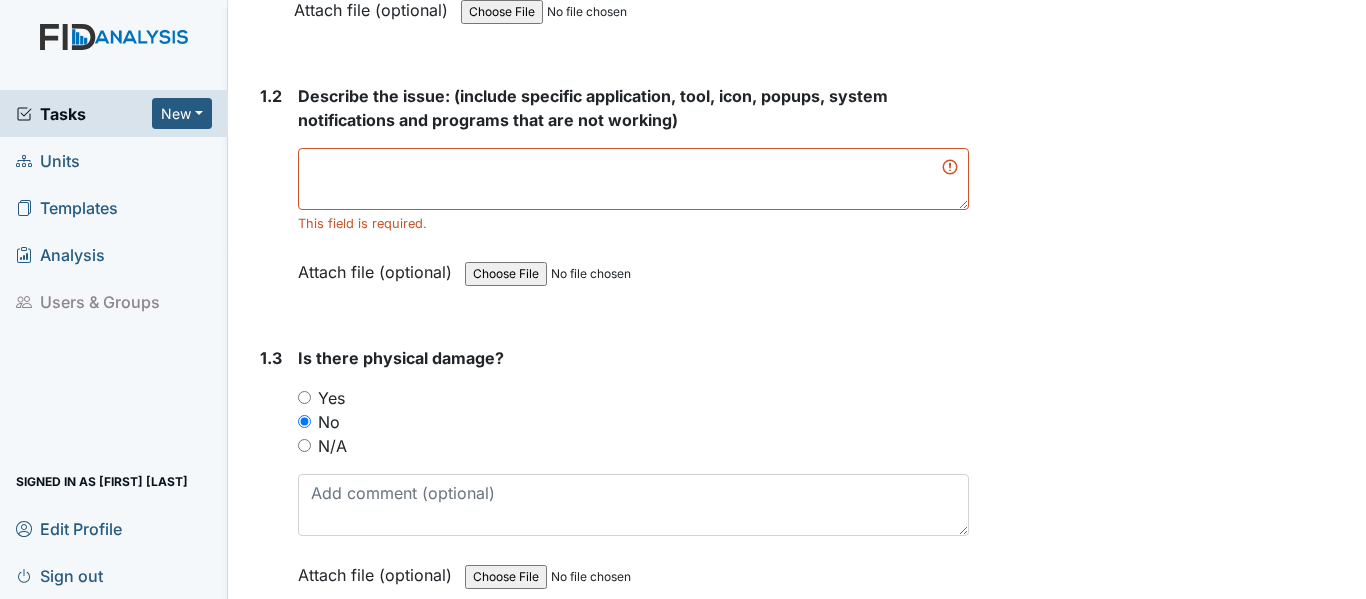 scroll, scrollTop: 516, scrollLeft: 0, axis: vertical 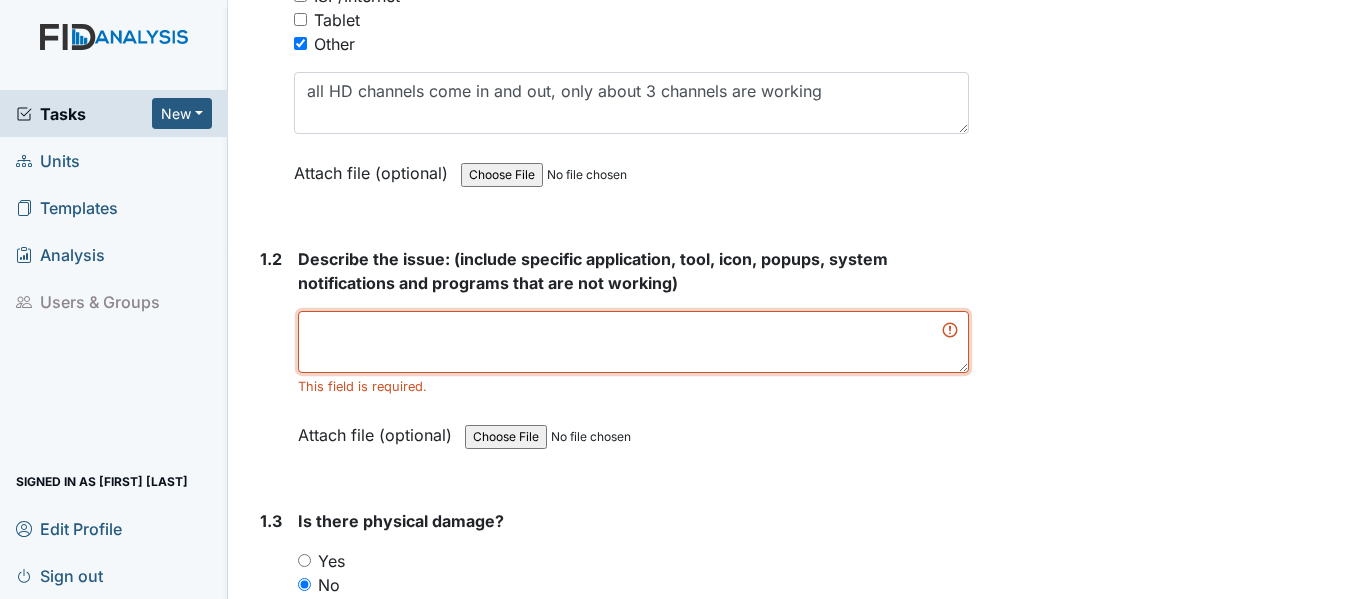 click at bounding box center [633, 342] 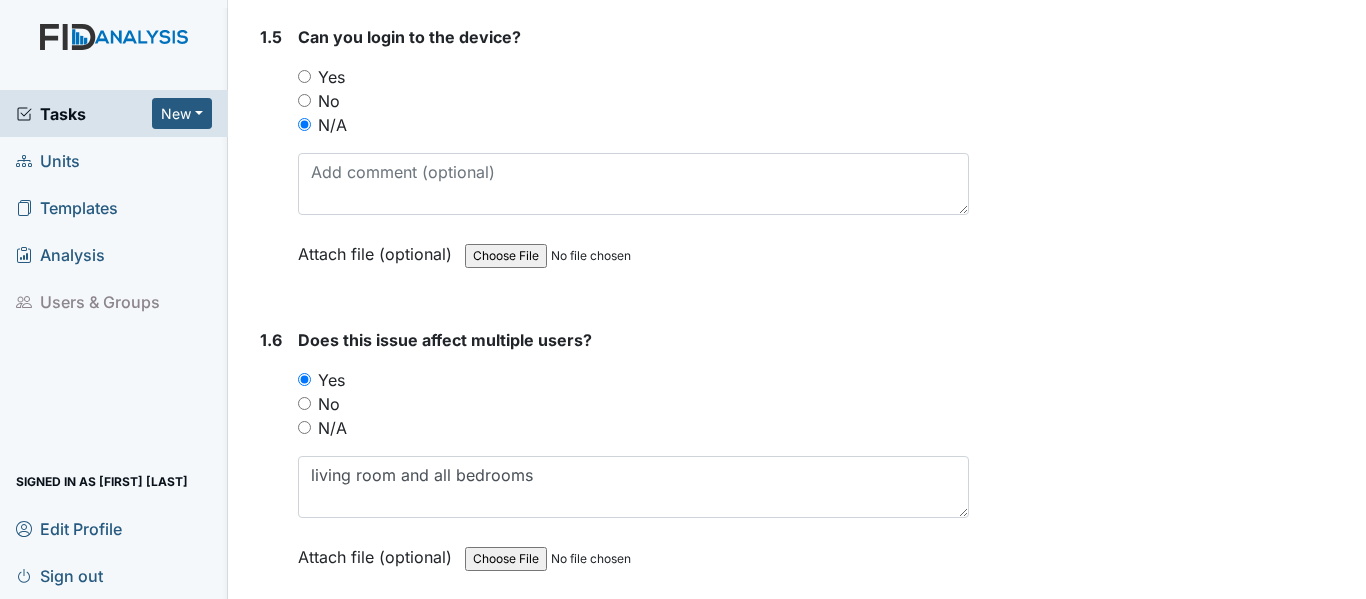 scroll, scrollTop: 1693, scrollLeft: 0, axis: vertical 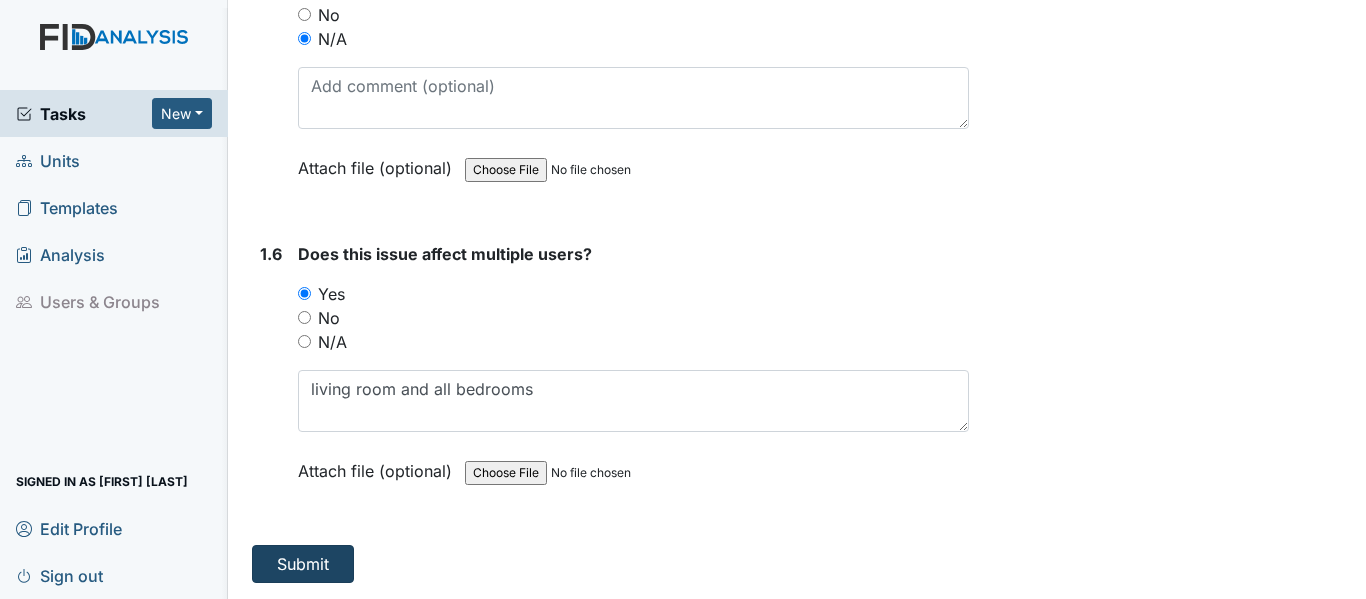 type on "na" 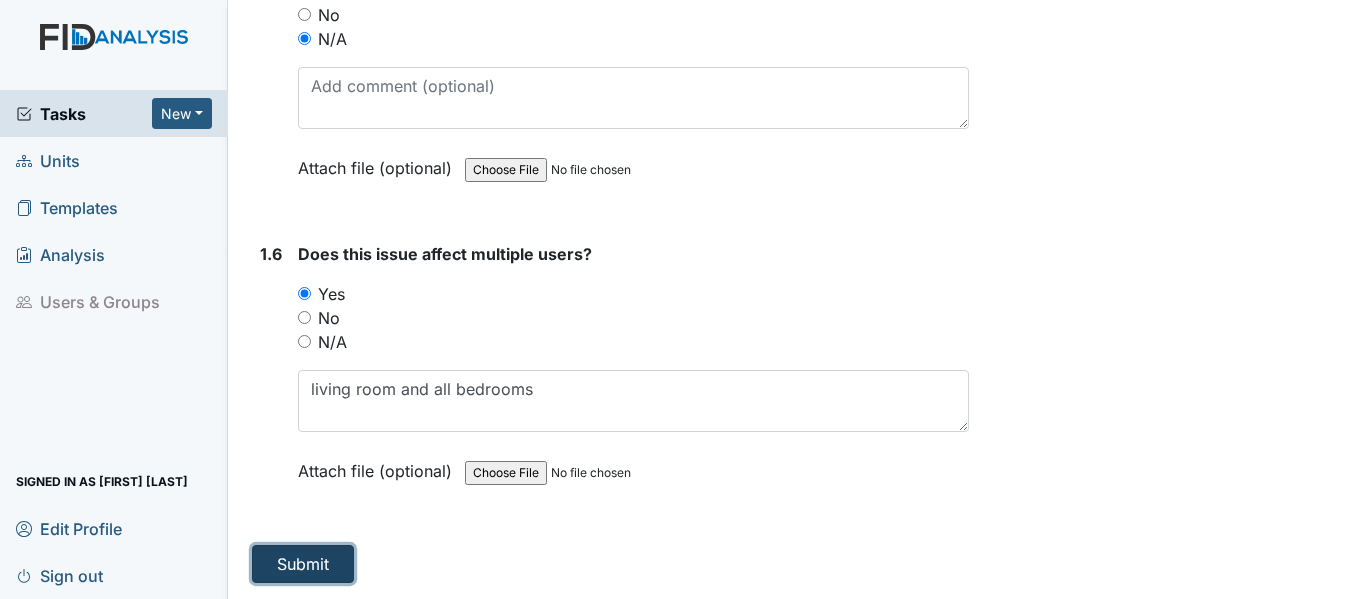 click on "Submit" at bounding box center [303, 564] 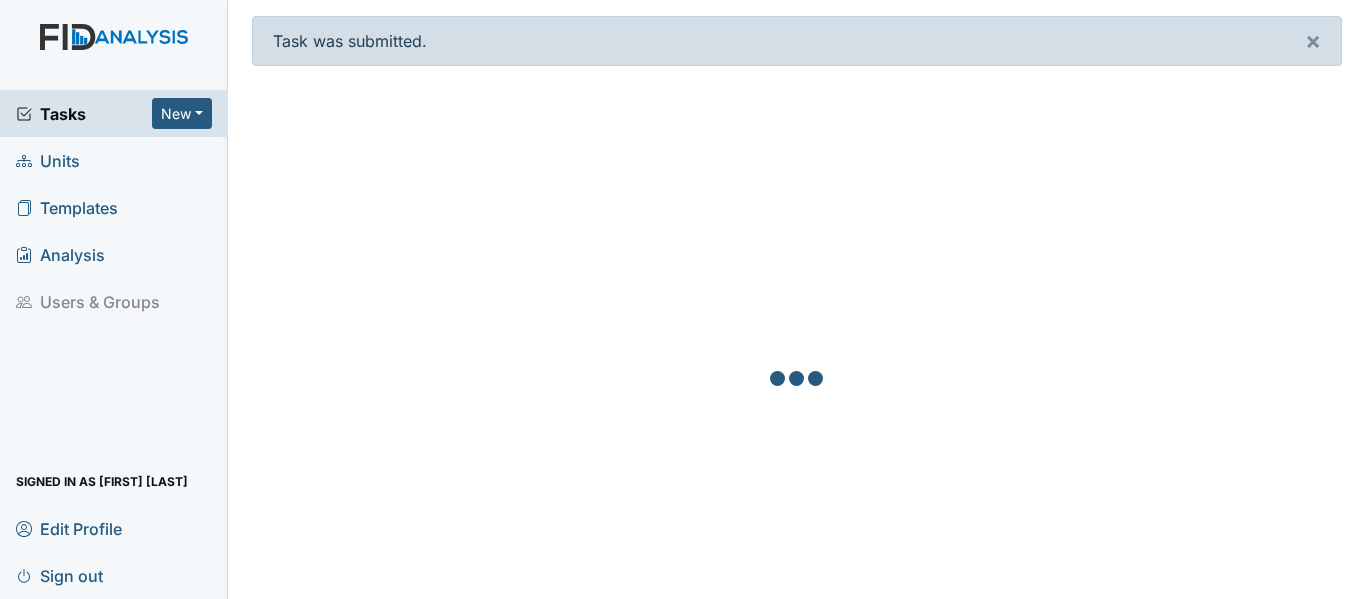 scroll, scrollTop: 0, scrollLeft: 0, axis: both 